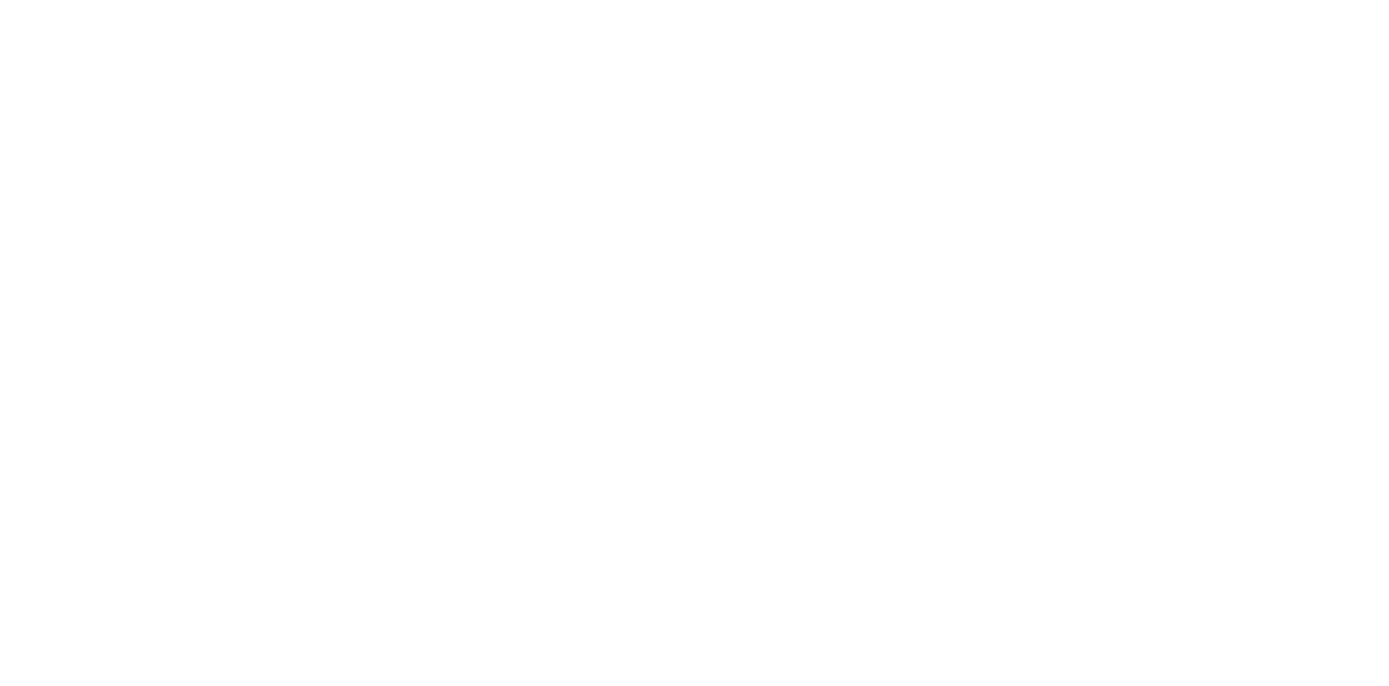 scroll, scrollTop: 0, scrollLeft: 0, axis: both 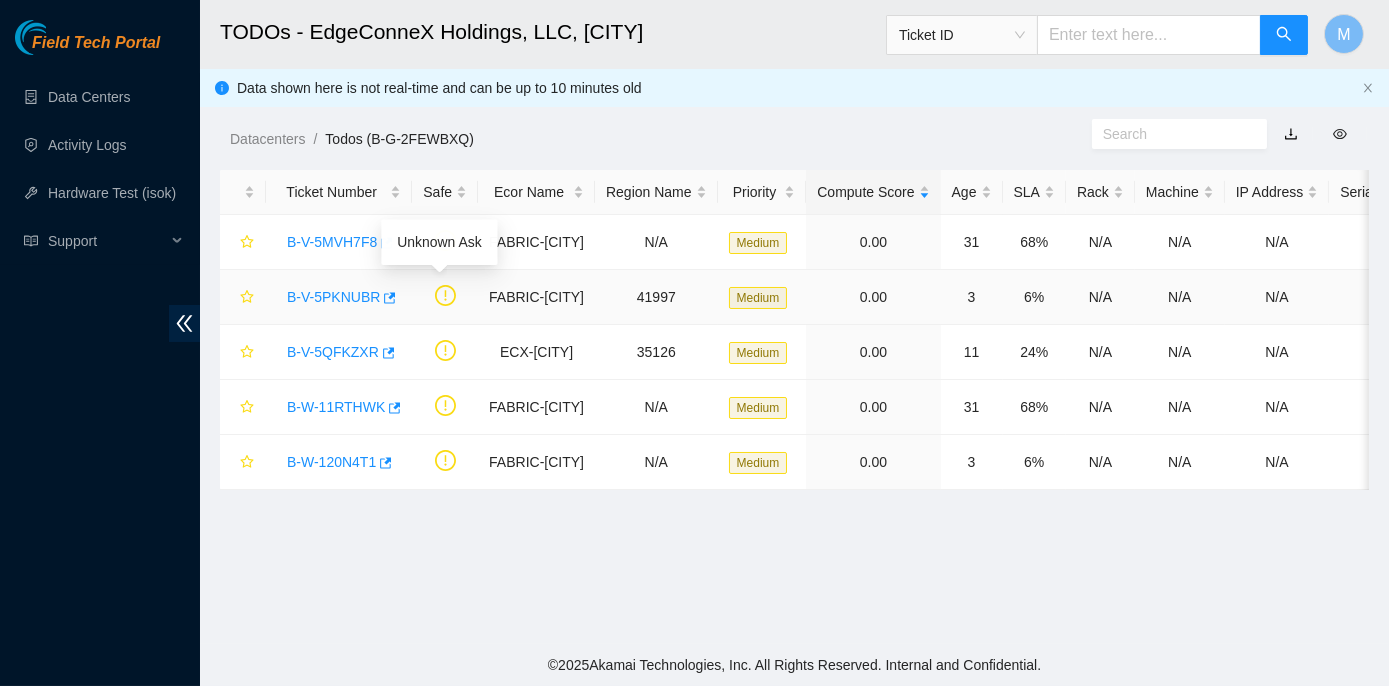click on "B-V-5PKNUBR" at bounding box center (333, 297) 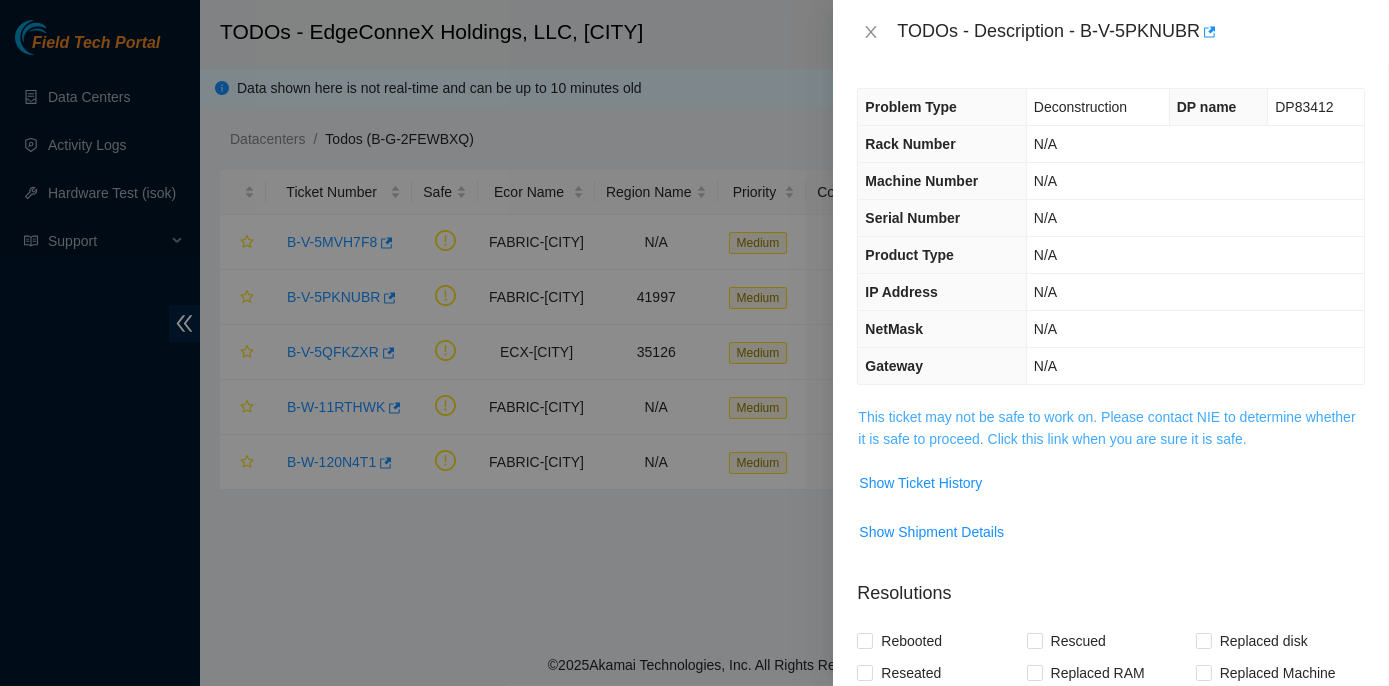 click on "This ticket may not be safe to work on. Please contact NIE to determine whether it is safe to proceed. Click this link when you are sure it is safe." at bounding box center [1106, 428] 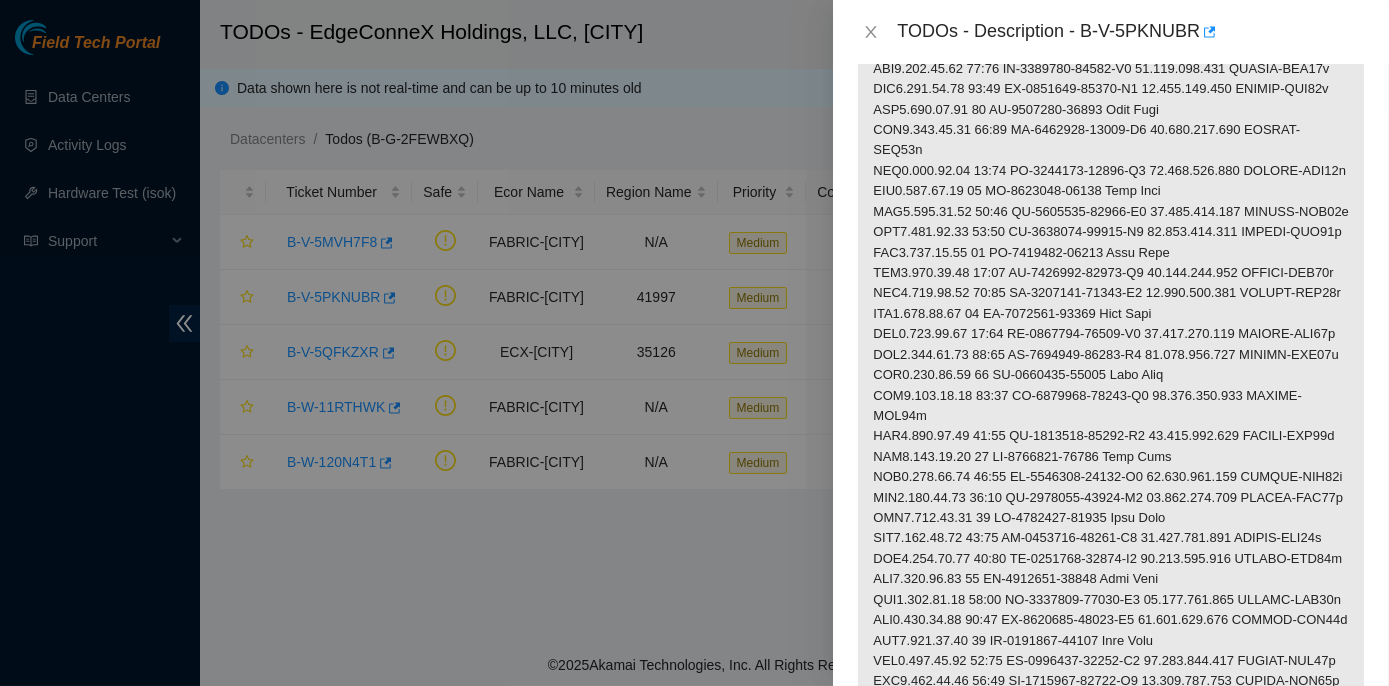 scroll, scrollTop: 636, scrollLeft: 0, axis: vertical 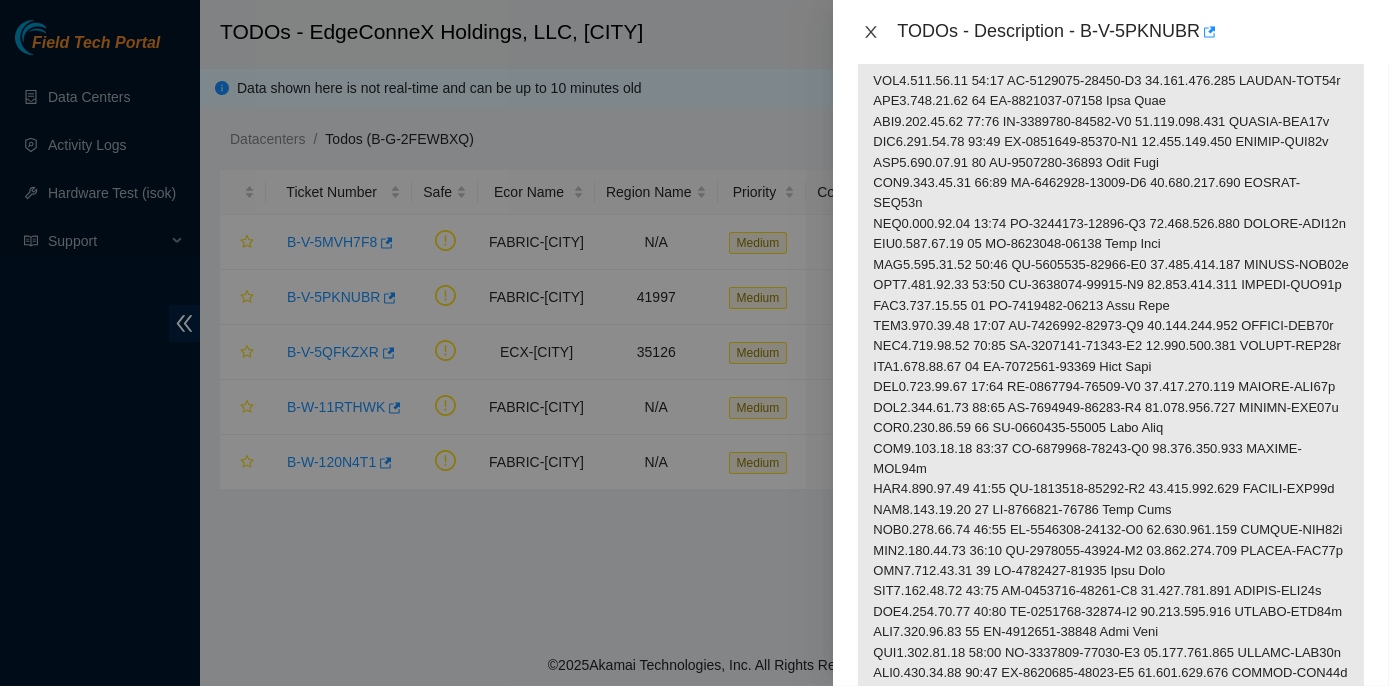 click 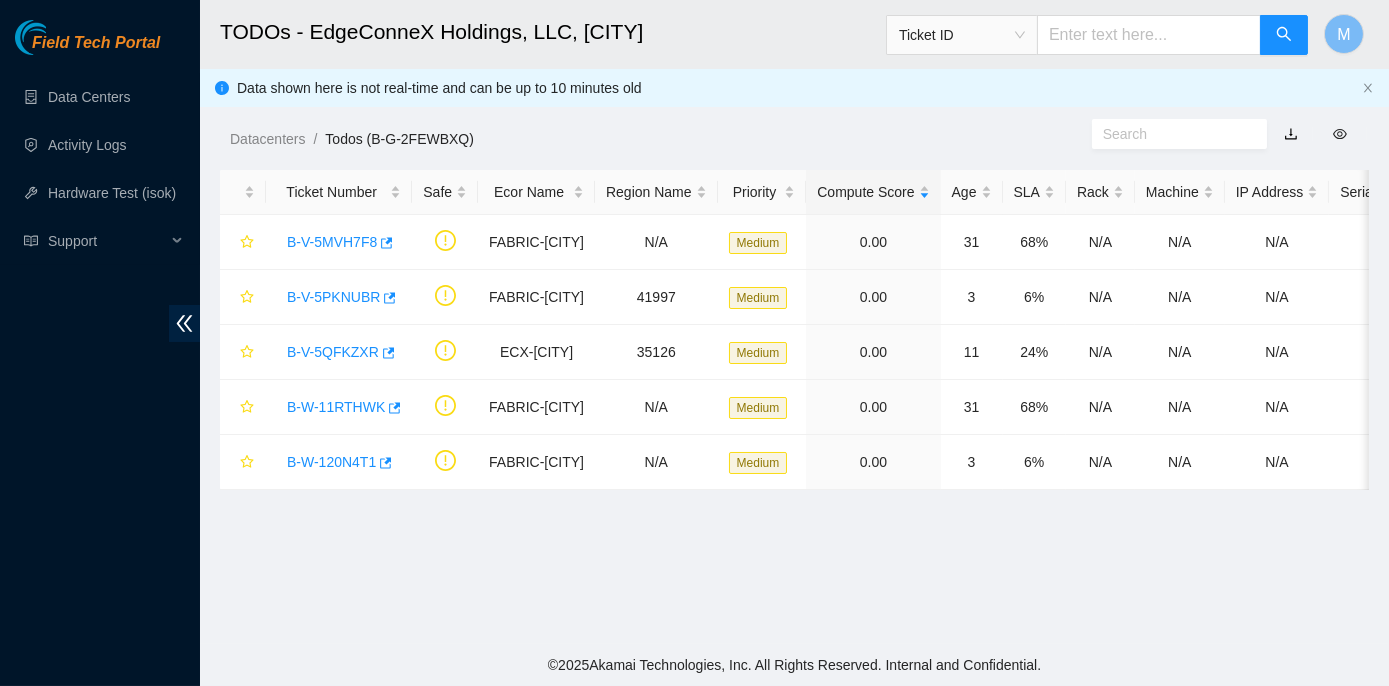 scroll, scrollTop: 492, scrollLeft: 0, axis: vertical 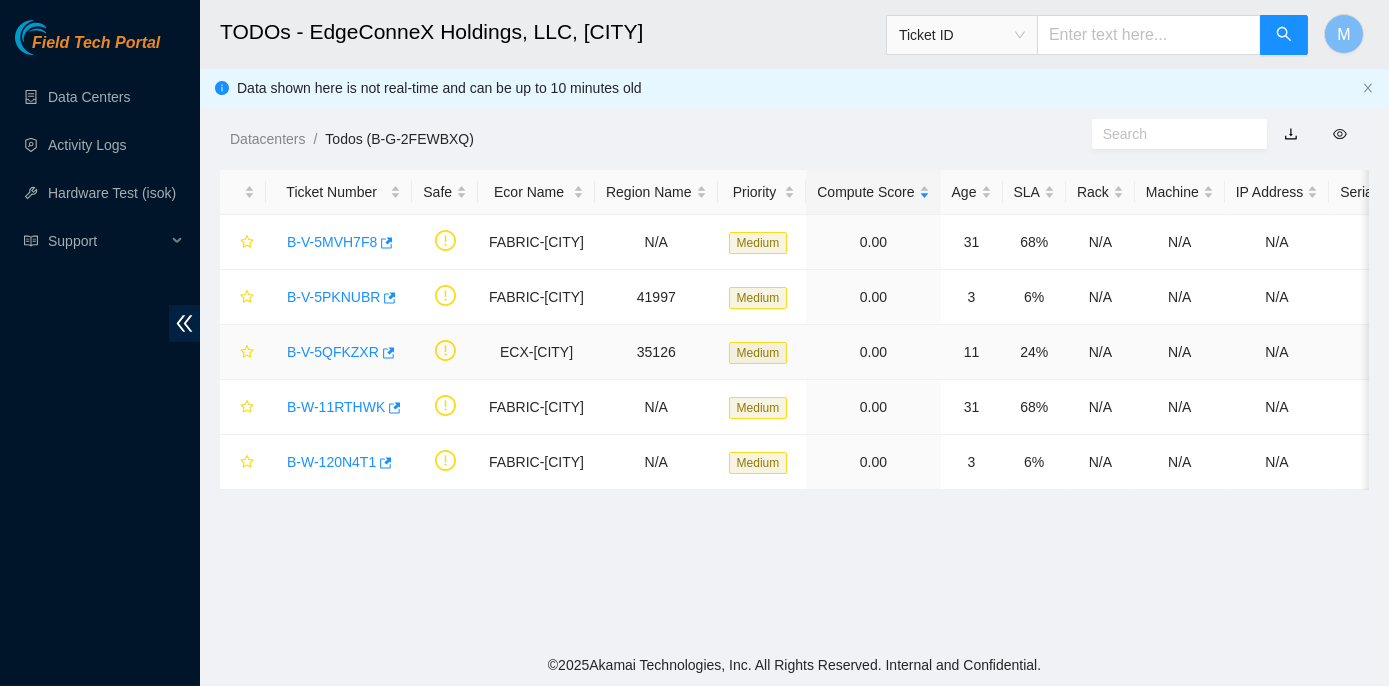 click on "B-V-5QFKZXR" at bounding box center [333, 352] 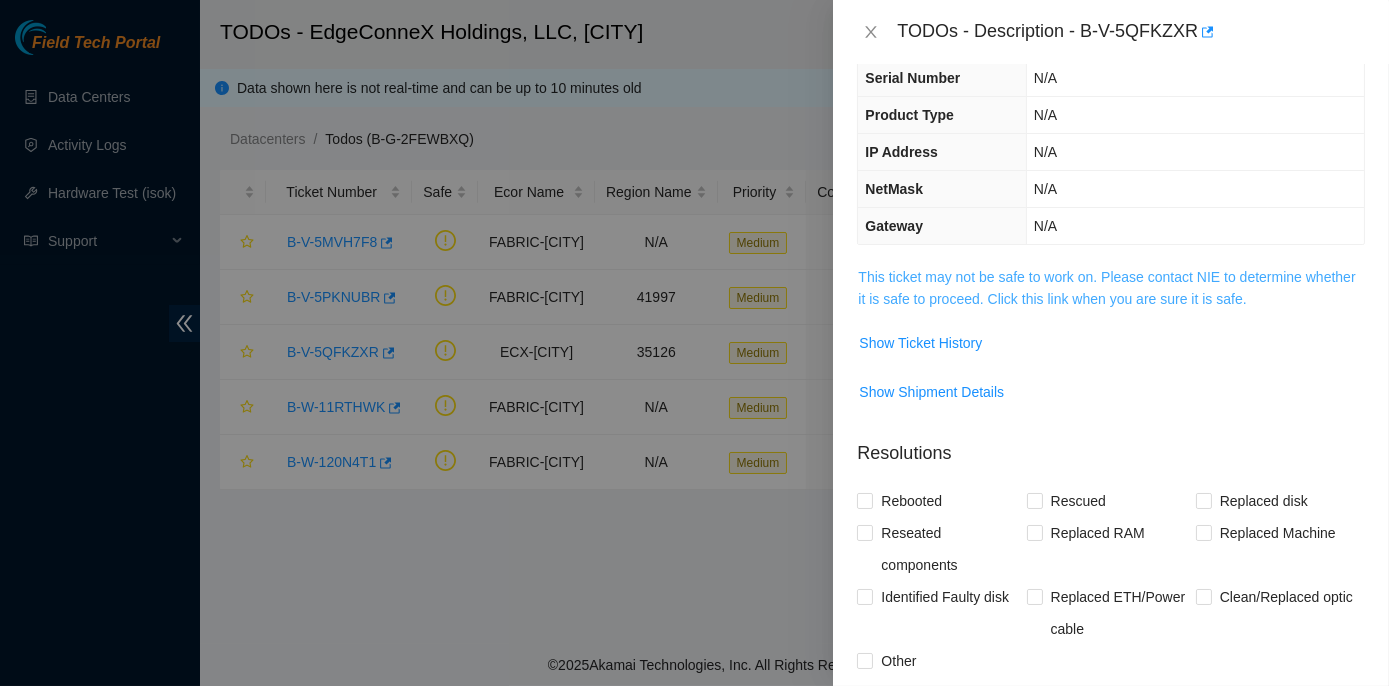 scroll, scrollTop: 99, scrollLeft: 0, axis: vertical 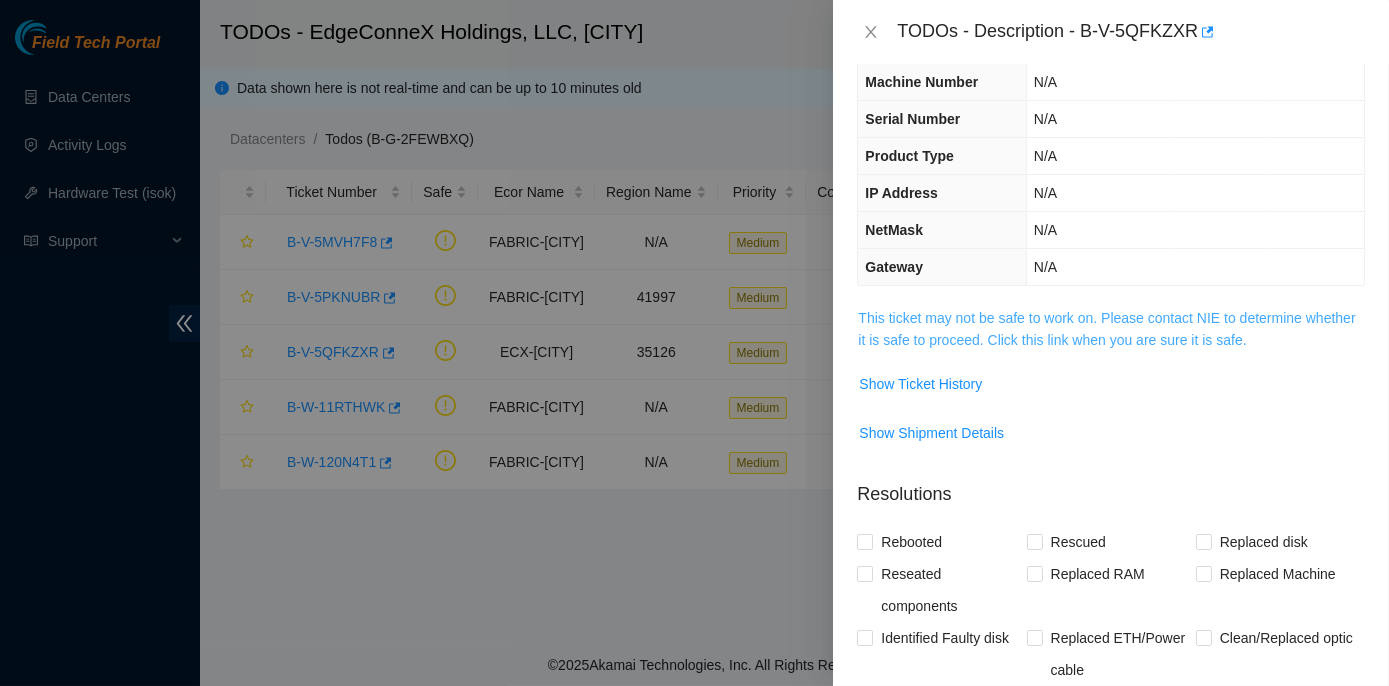 click on "This ticket may not be safe to work on. Please contact NIE to determine whether it is safe to proceed. Click this link when you are sure it is safe." at bounding box center (1106, 329) 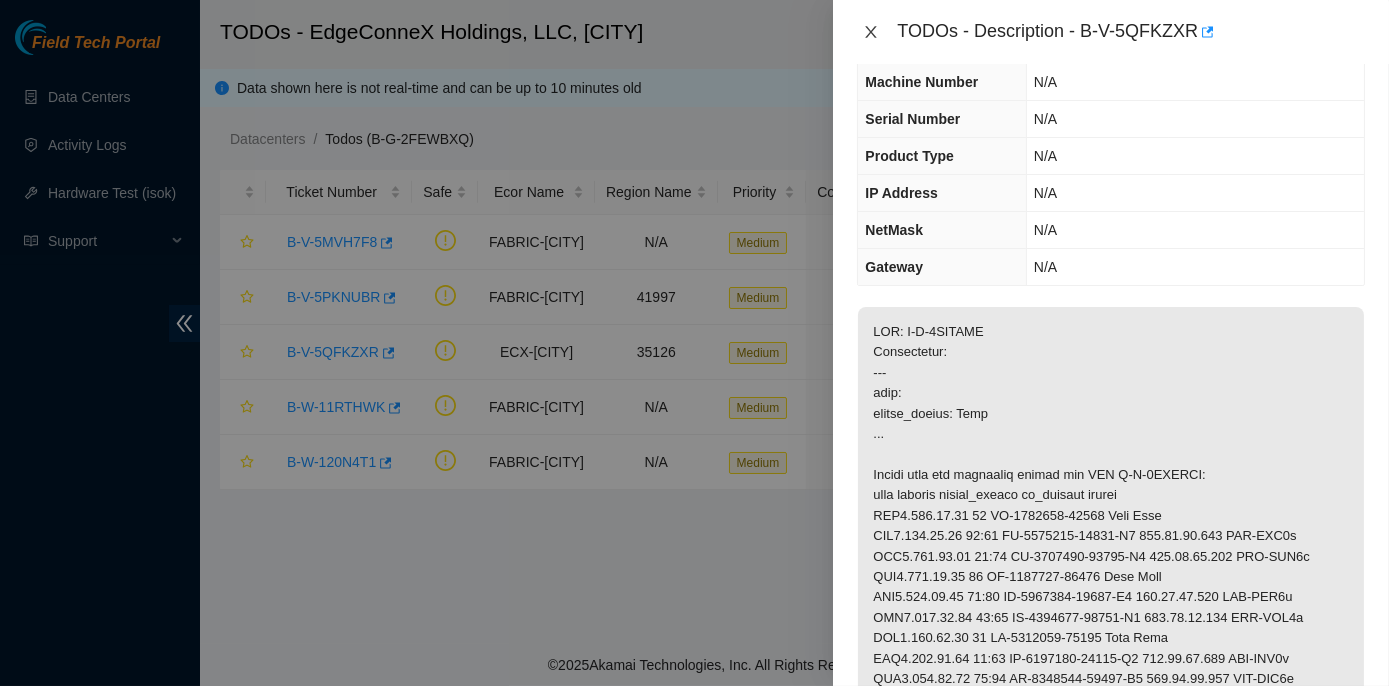 click at bounding box center [871, 32] 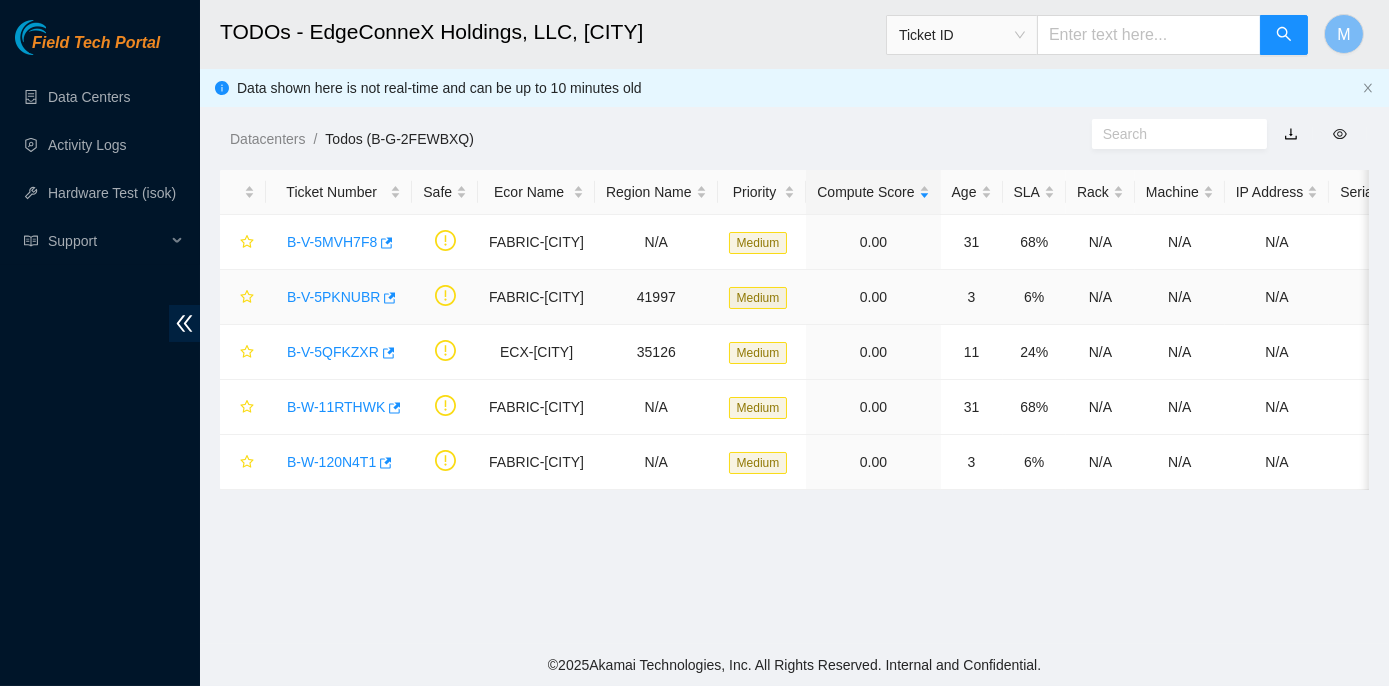 scroll, scrollTop: 143, scrollLeft: 0, axis: vertical 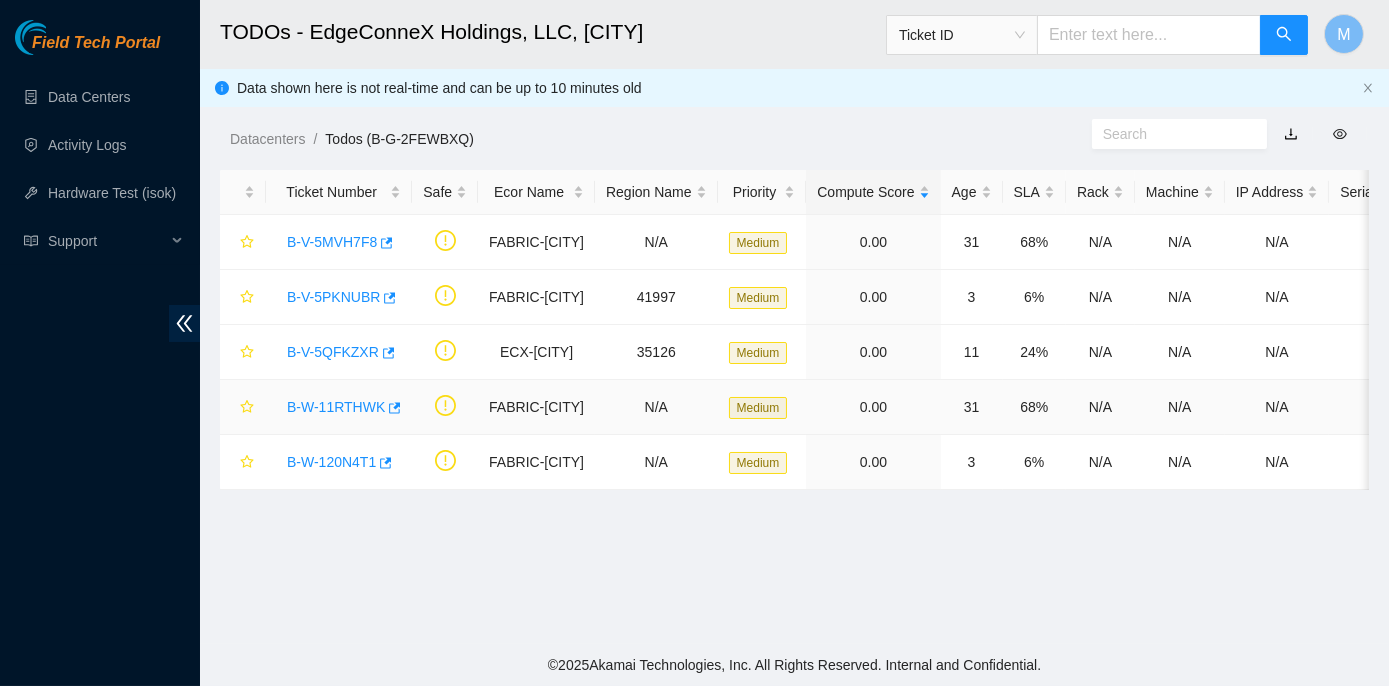 click on "B-W-11RTHWK" at bounding box center [336, 407] 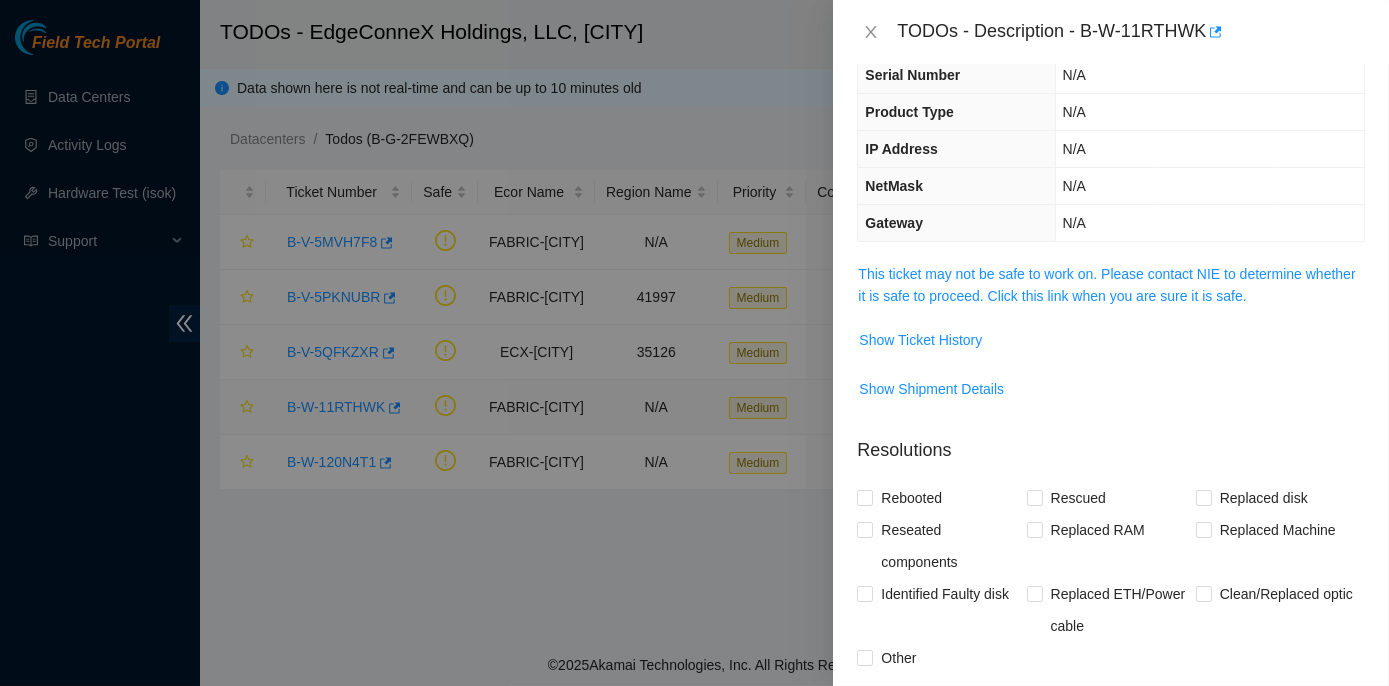 scroll, scrollTop: 99, scrollLeft: 0, axis: vertical 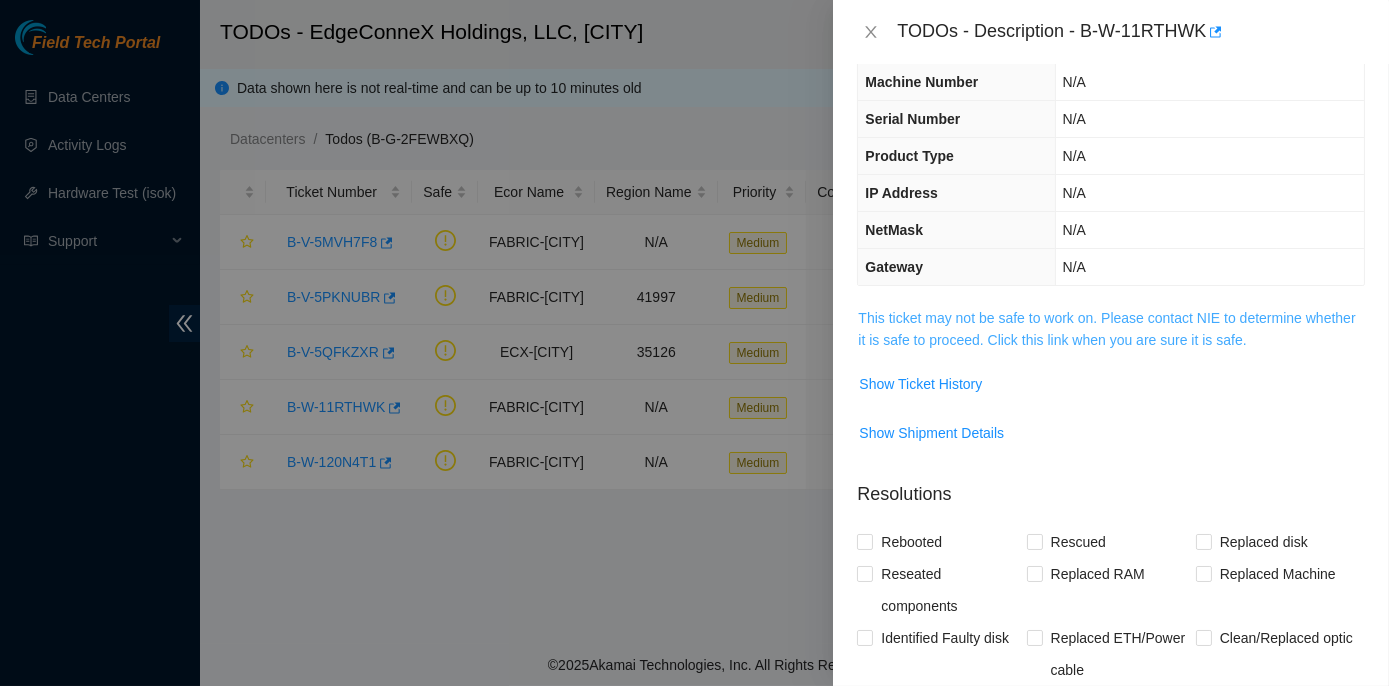 click on "This ticket may not be safe to work on. Please contact NIE to determine whether it is safe to proceed. Click this link when you are sure it is safe." at bounding box center (1106, 329) 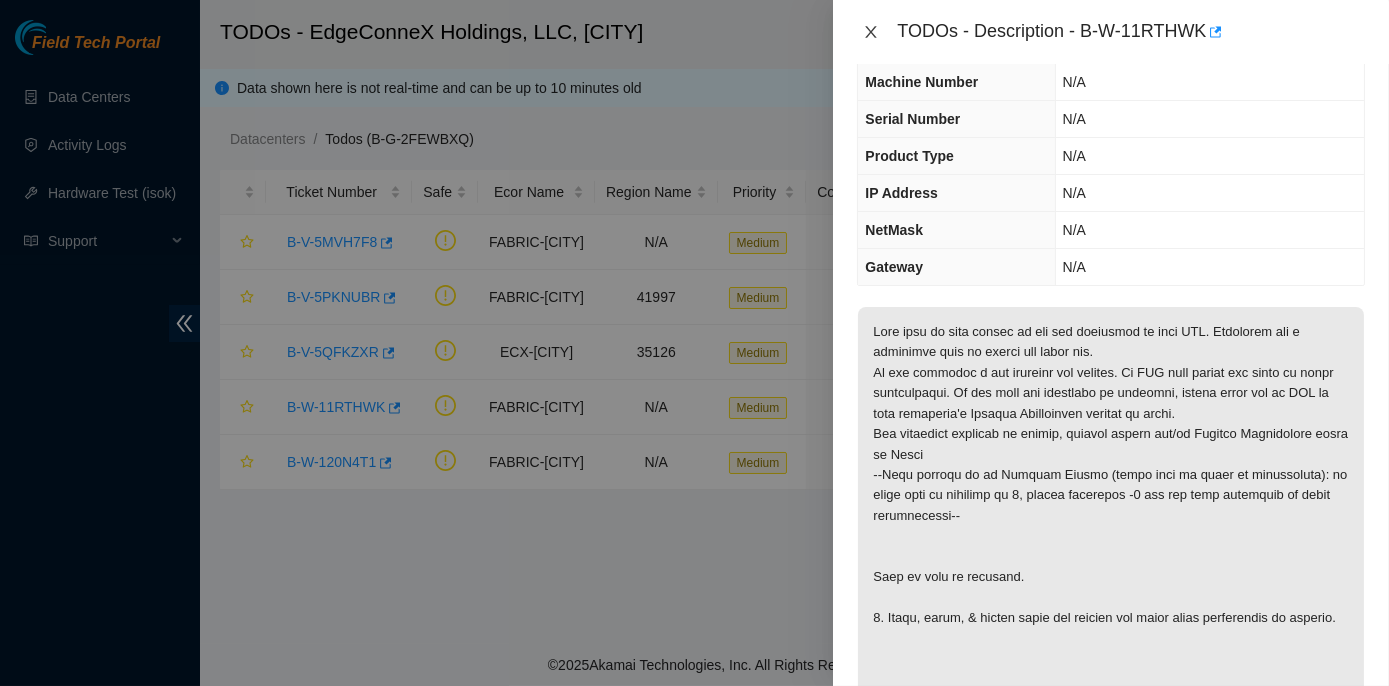 click 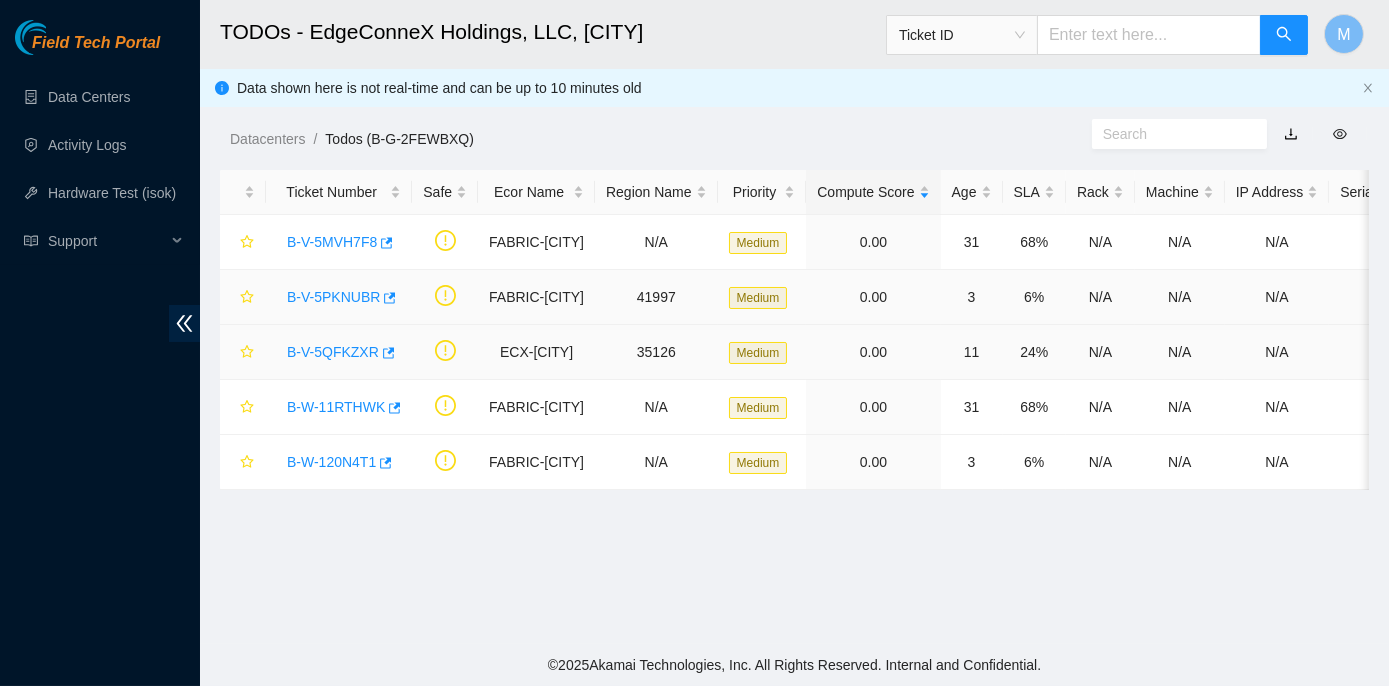 scroll, scrollTop: 143, scrollLeft: 0, axis: vertical 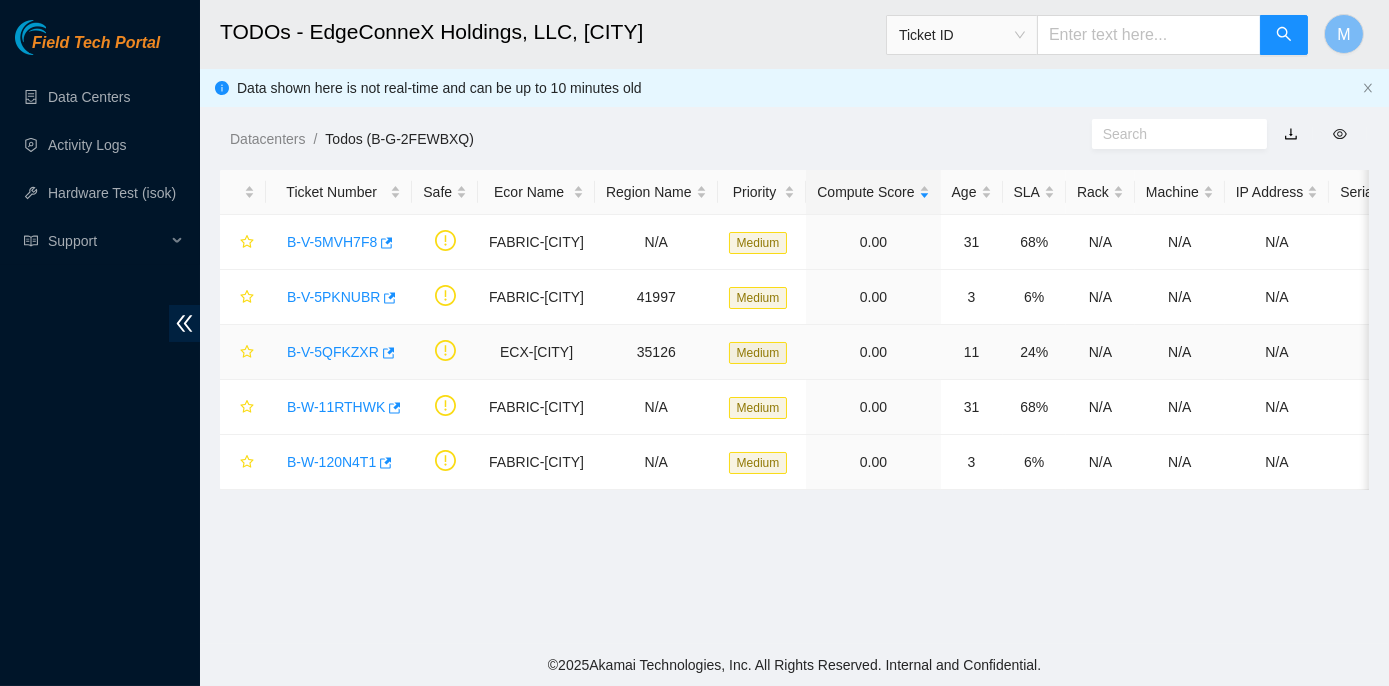 click on "B-V-5QFKZXR" at bounding box center [333, 352] 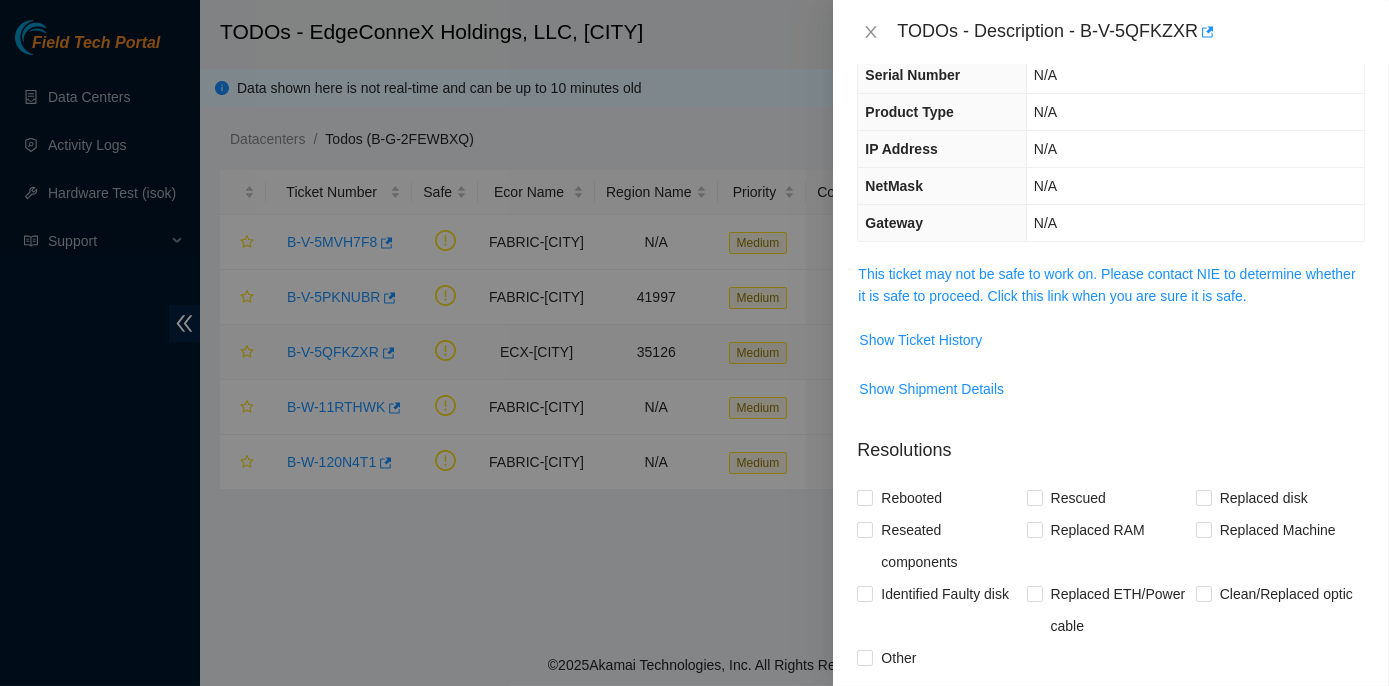 scroll, scrollTop: 99, scrollLeft: 0, axis: vertical 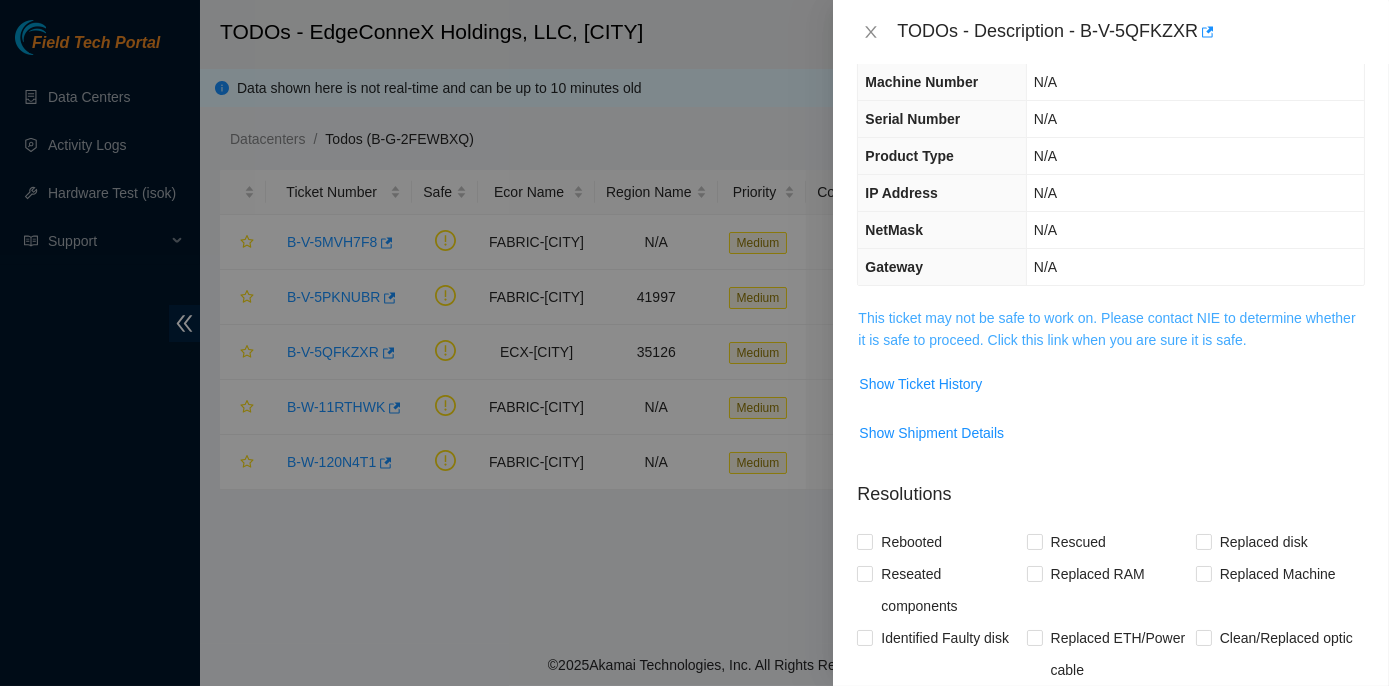 click on "This ticket may not be safe to work on. Please contact NIE to determine whether it is safe to proceed. Click this link when you are sure it is safe." at bounding box center (1106, 329) 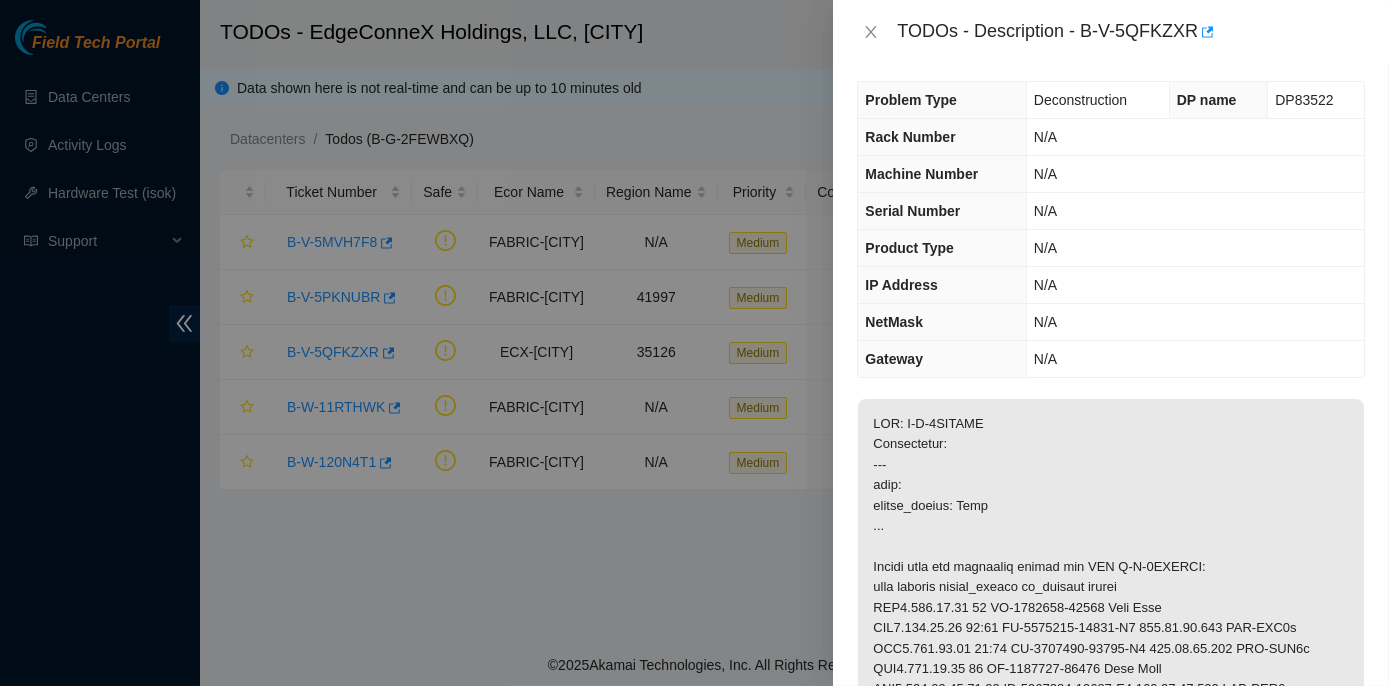 scroll, scrollTop: 0, scrollLeft: 0, axis: both 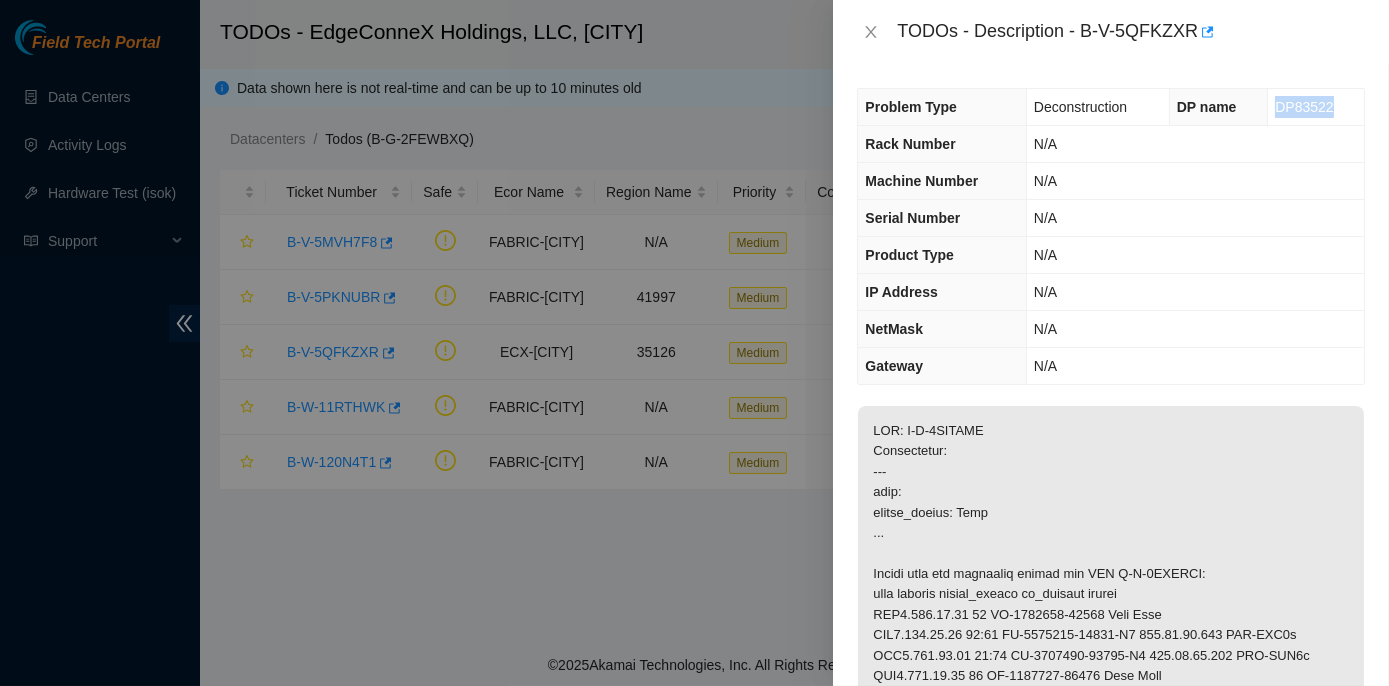 drag, startPoint x: 1267, startPoint y: 101, endPoint x: 1325, endPoint y: 94, distance: 58.420887 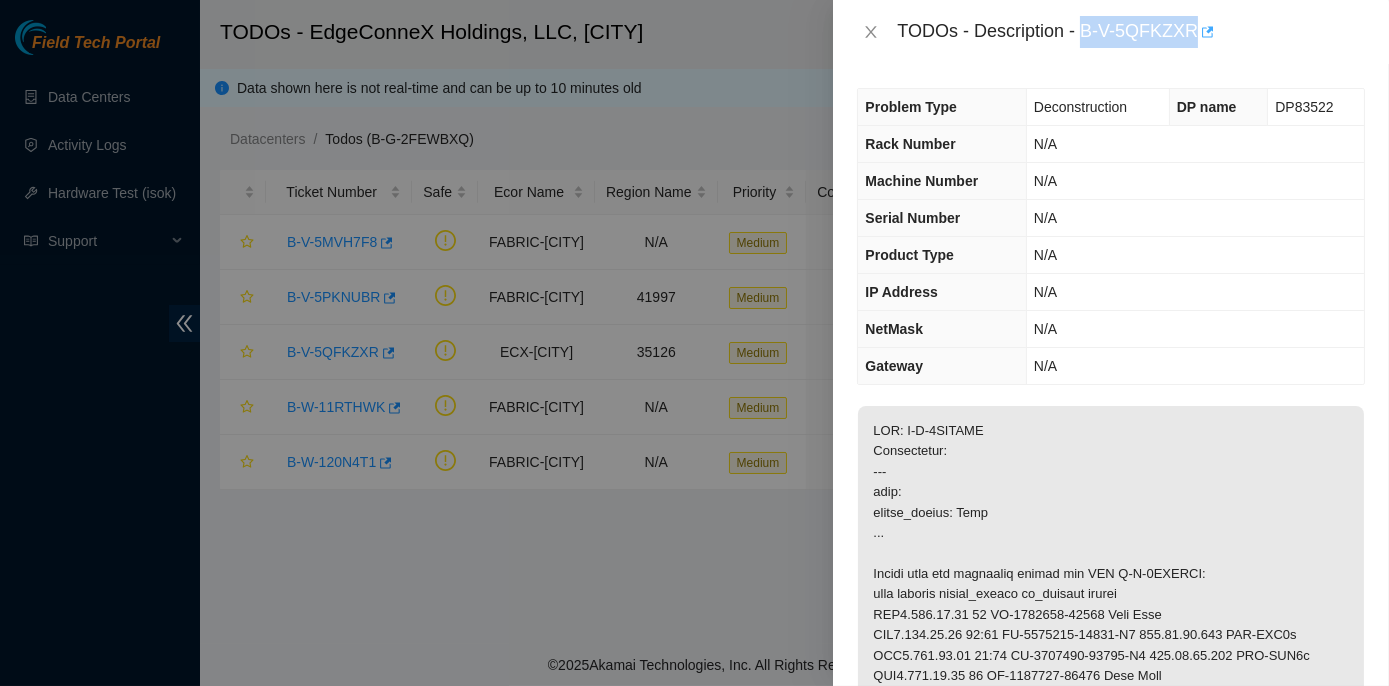 drag, startPoint x: 1085, startPoint y: 29, endPoint x: 1196, endPoint y: 23, distance: 111.16204 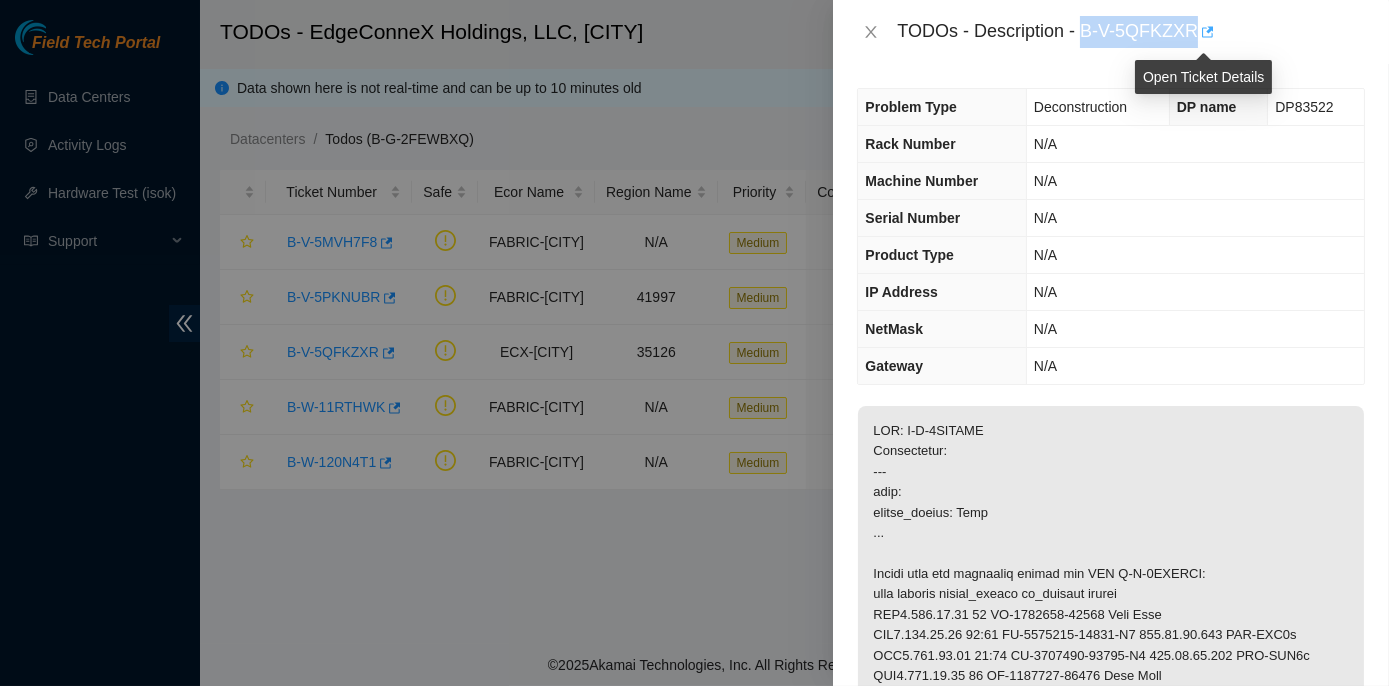 copy on "B-V-5QFKZXR" 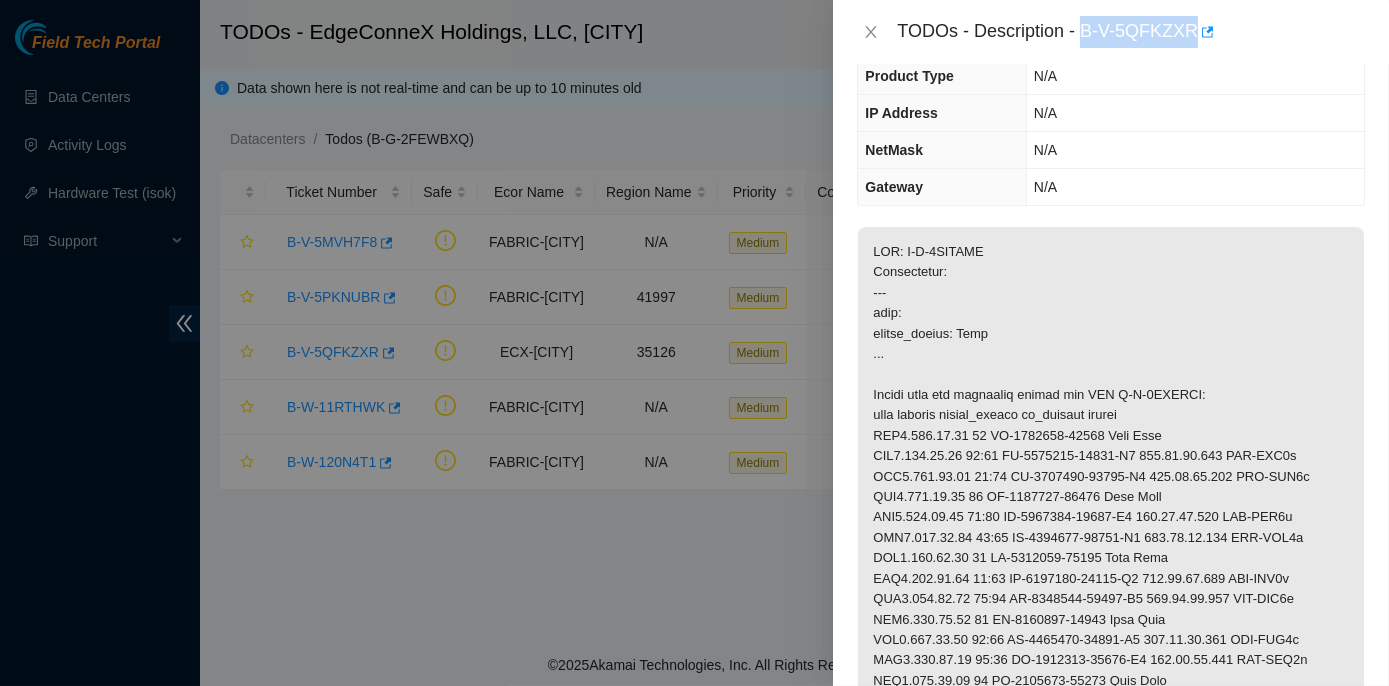 scroll, scrollTop: 181, scrollLeft: 0, axis: vertical 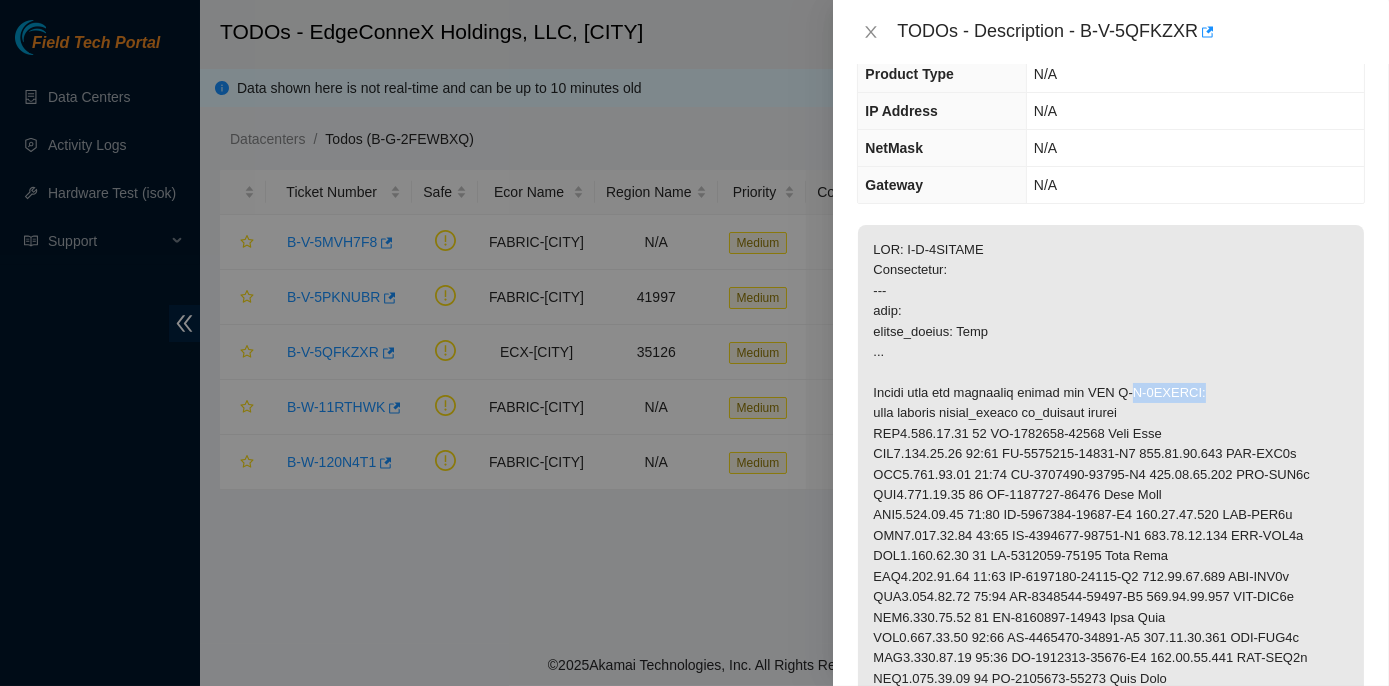 drag, startPoint x: 1112, startPoint y: 408, endPoint x: 1195, endPoint y: 409, distance: 83.00603 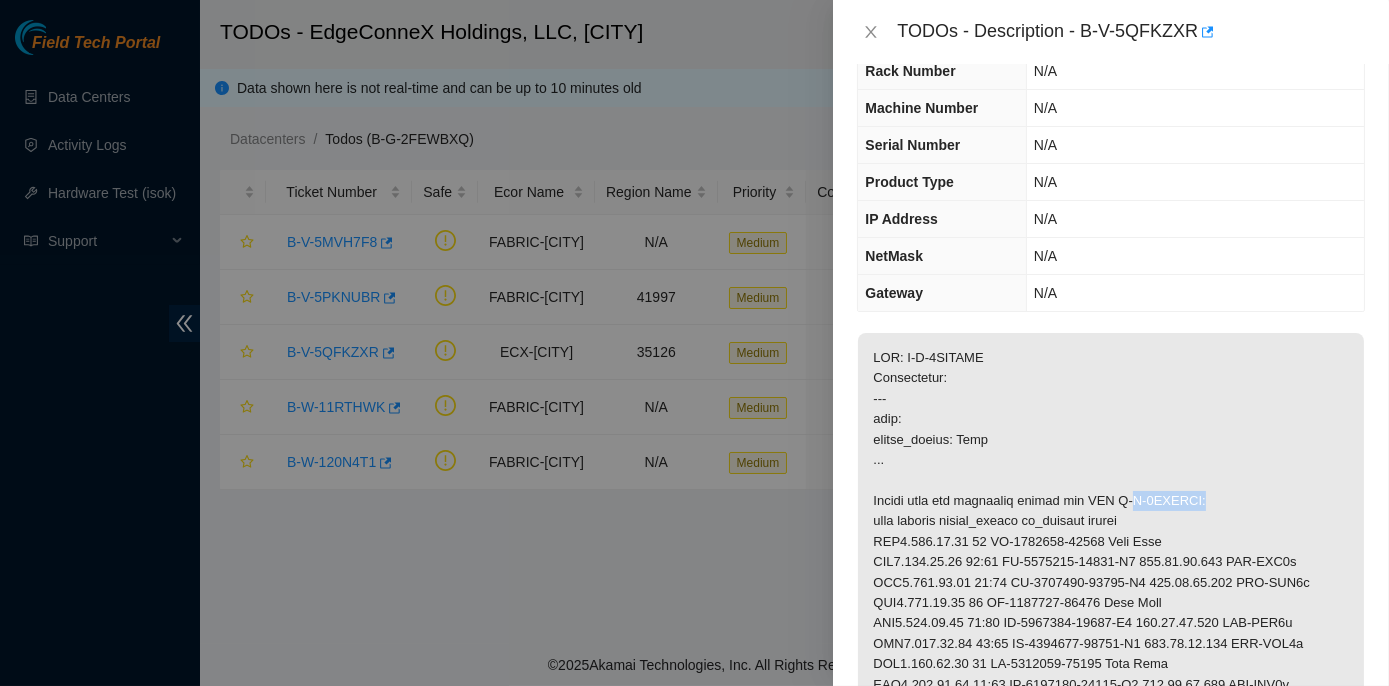 scroll, scrollTop: 0, scrollLeft: 0, axis: both 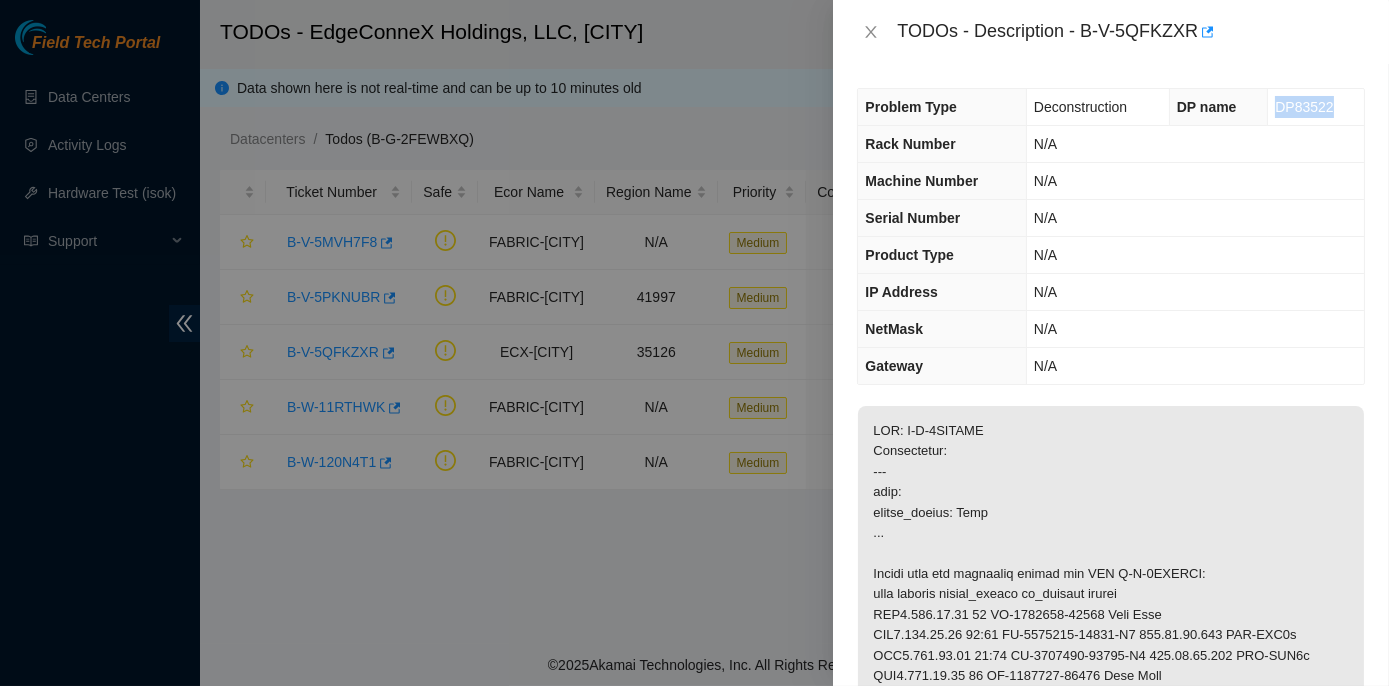 drag, startPoint x: 1268, startPoint y: 102, endPoint x: 1321, endPoint y: 102, distance: 53 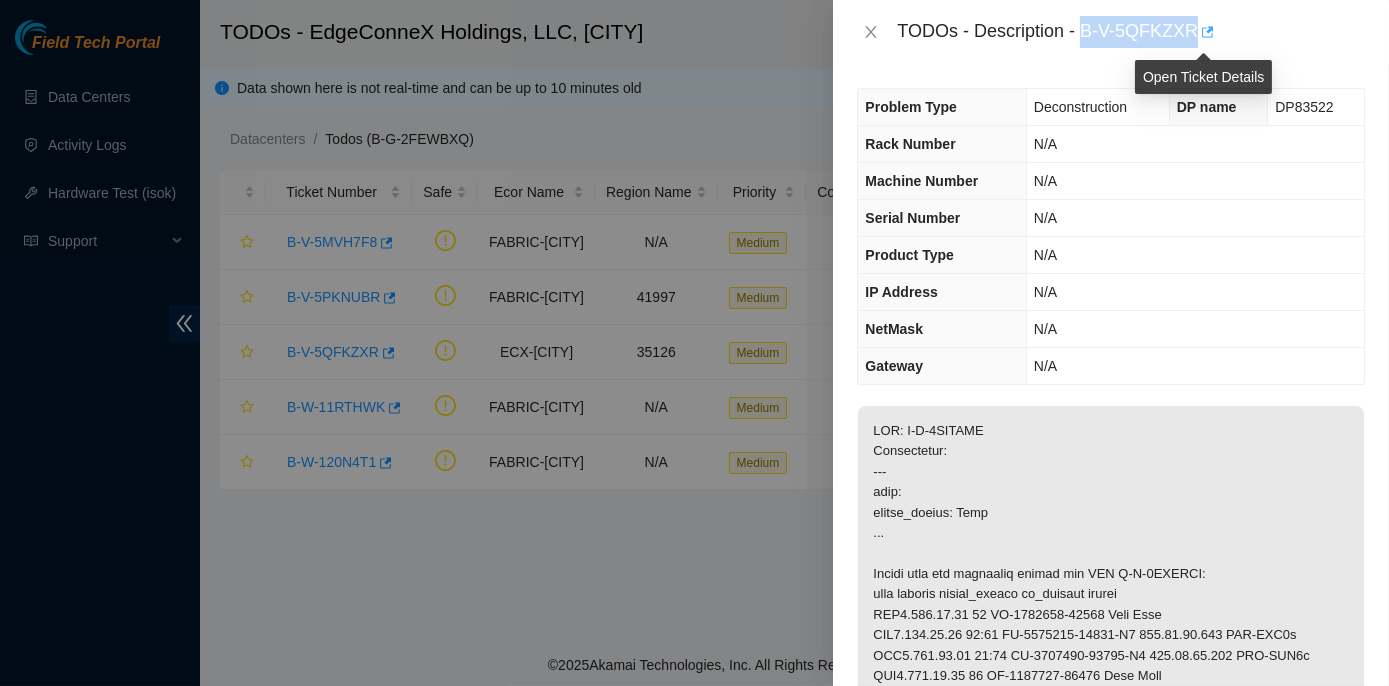 drag, startPoint x: 1083, startPoint y: 31, endPoint x: 1196, endPoint y: 29, distance: 113.0177 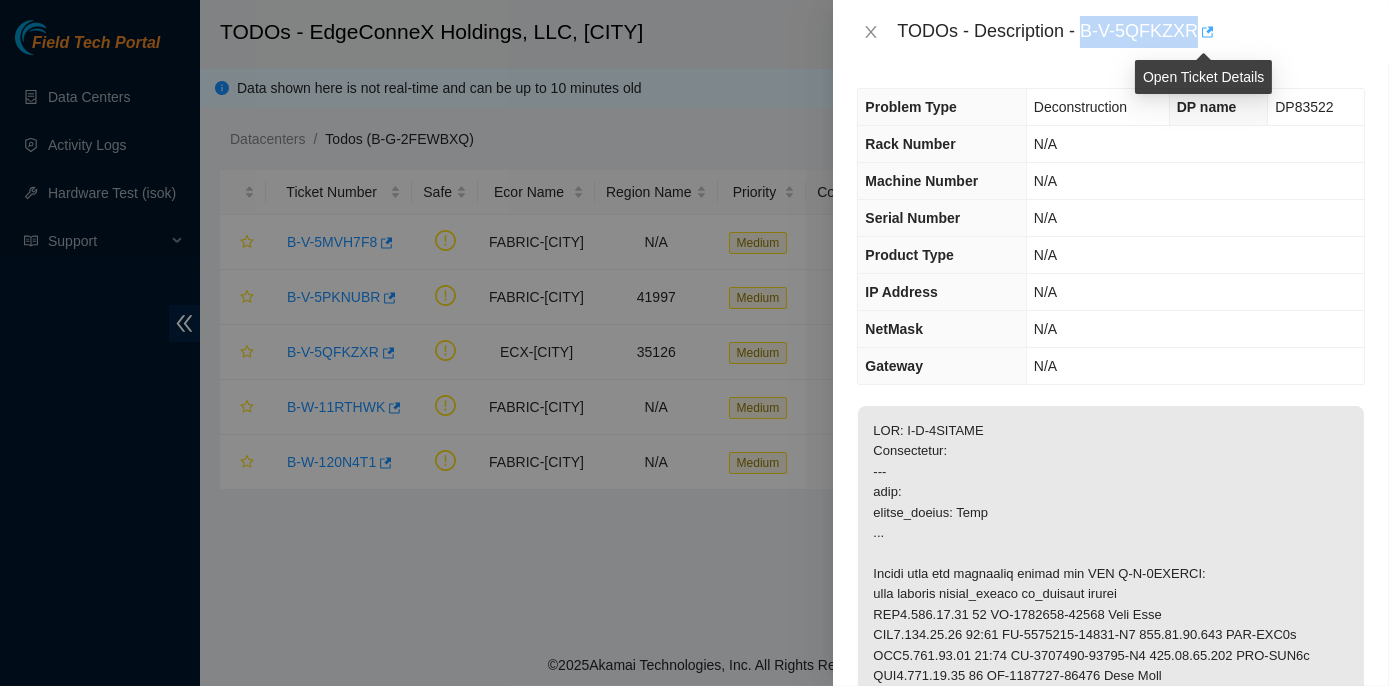 copy on "B-V-5QFKZXR" 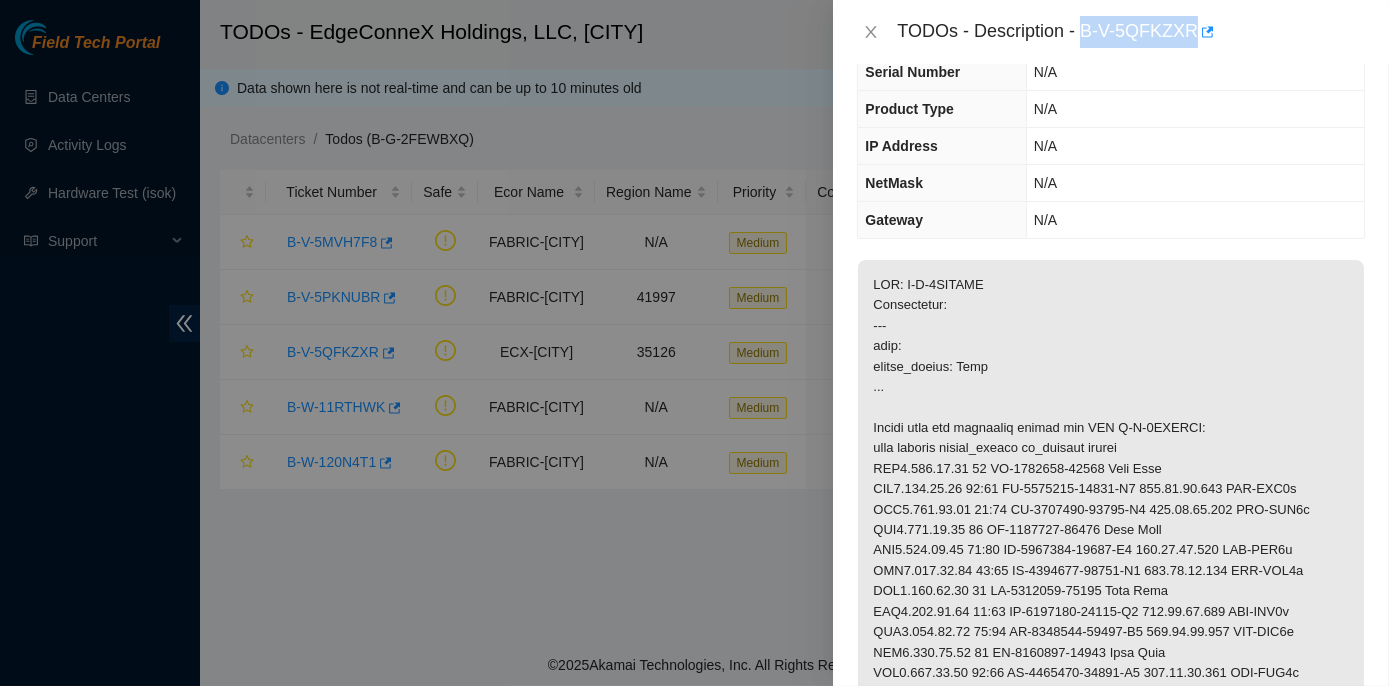 scroll, scrollTop: 90, scrollLeft: 0, axis: vertical 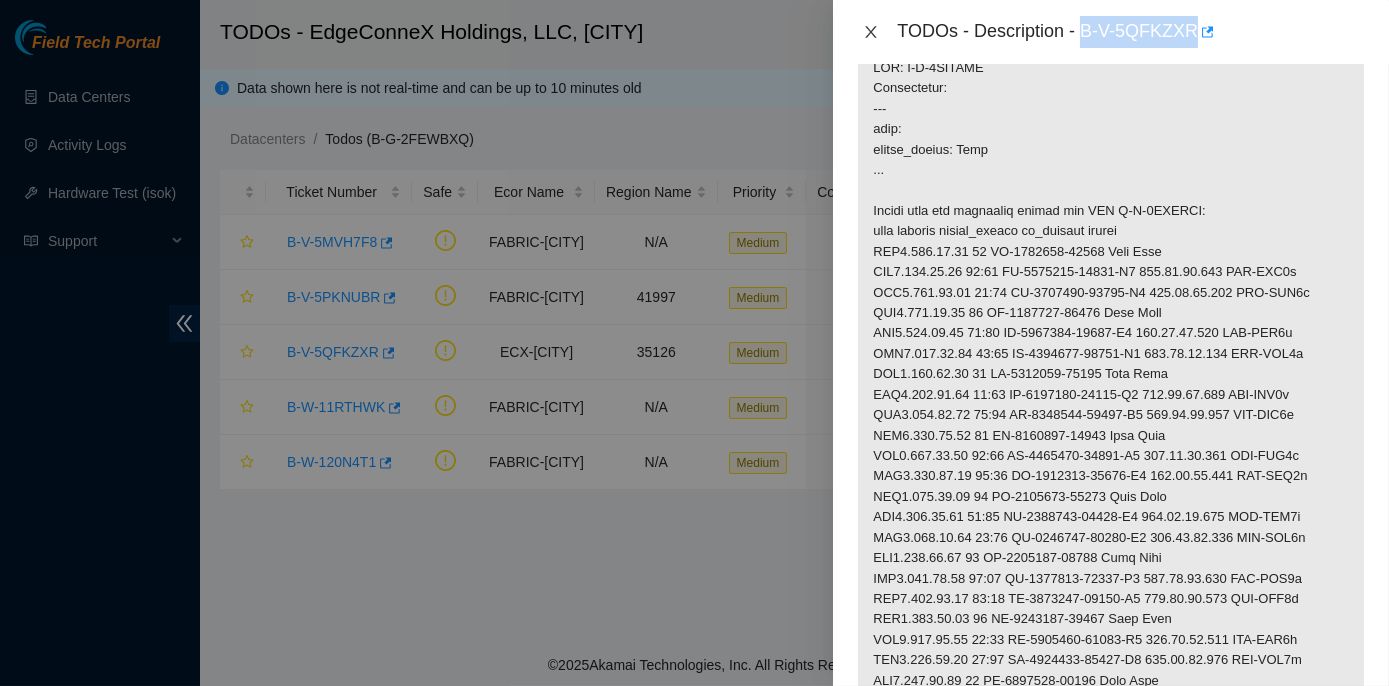 click 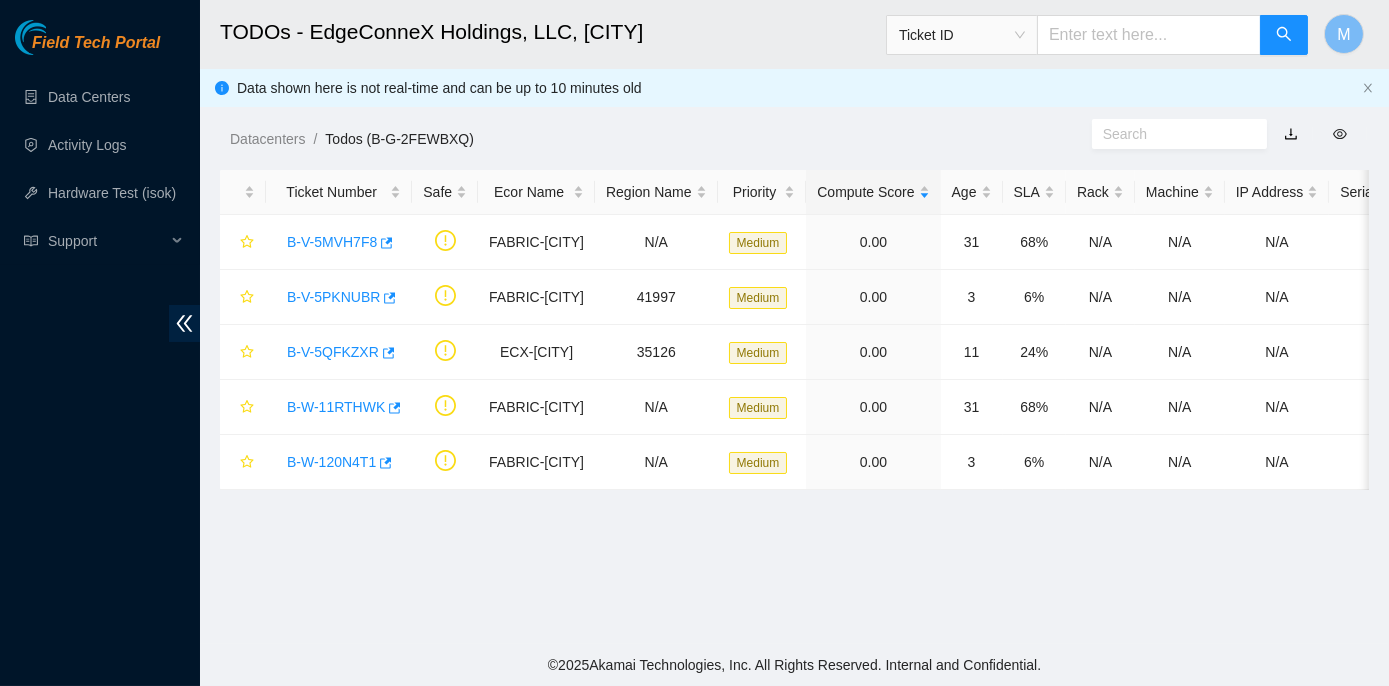 scroll, scrollTop: 429, scrollLeft: 0, axis: vertical 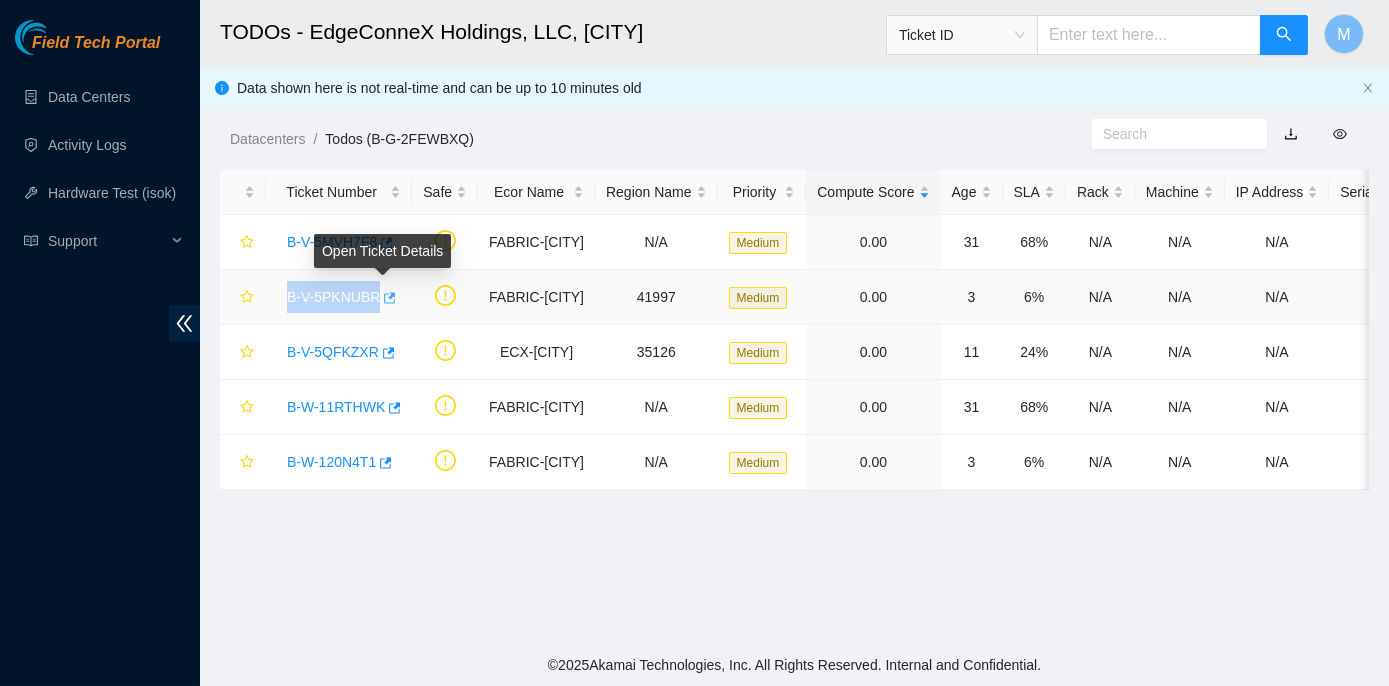 drag, startPoint x: 280, startPoint y: 298, endPoint x: 373, endPoint y: 303, distance: 93.13431 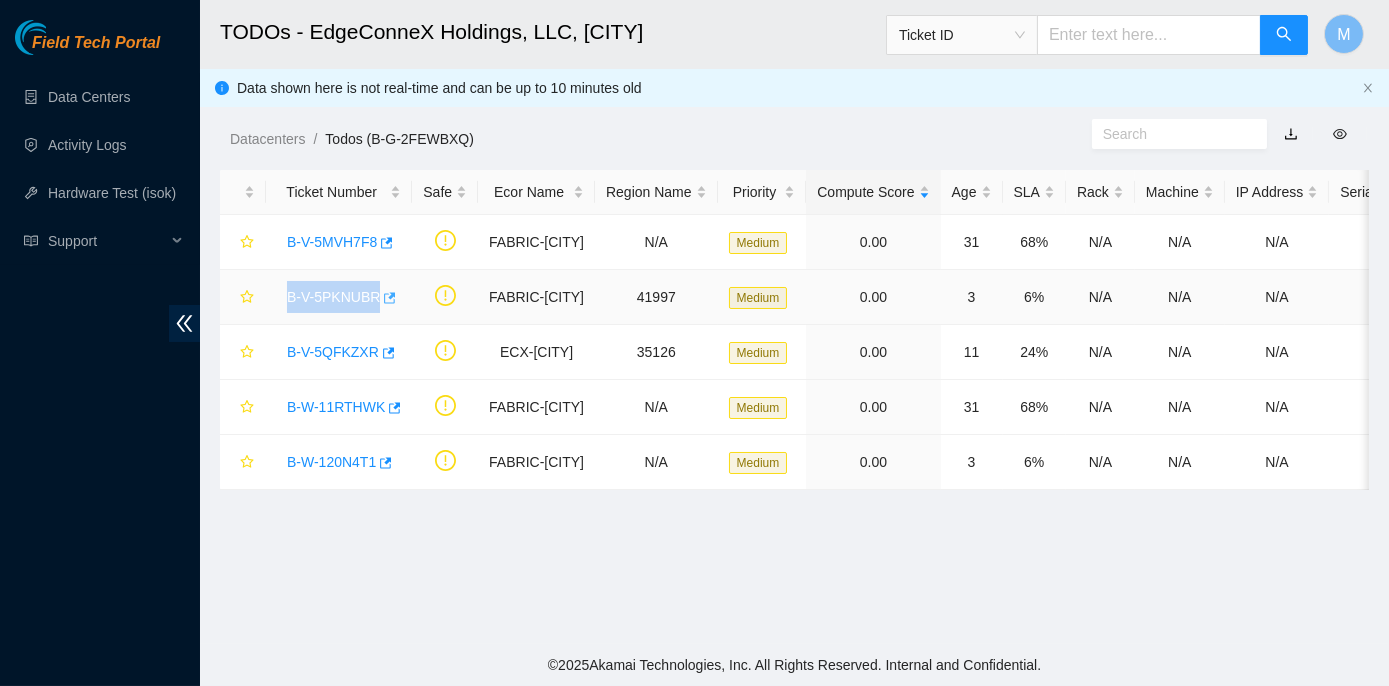 copy on "B-V-5PKNUBR" 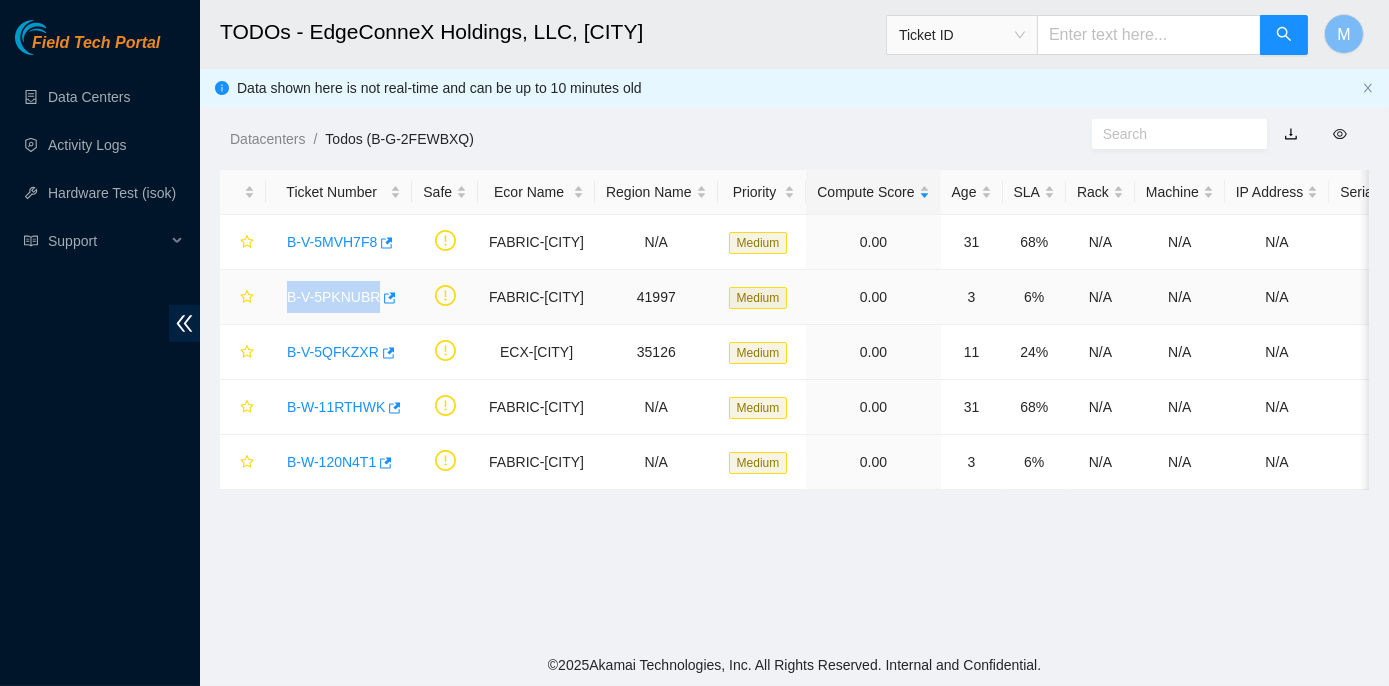 click on "B-V-5PKNUBR" at bounding box center [333, 297] 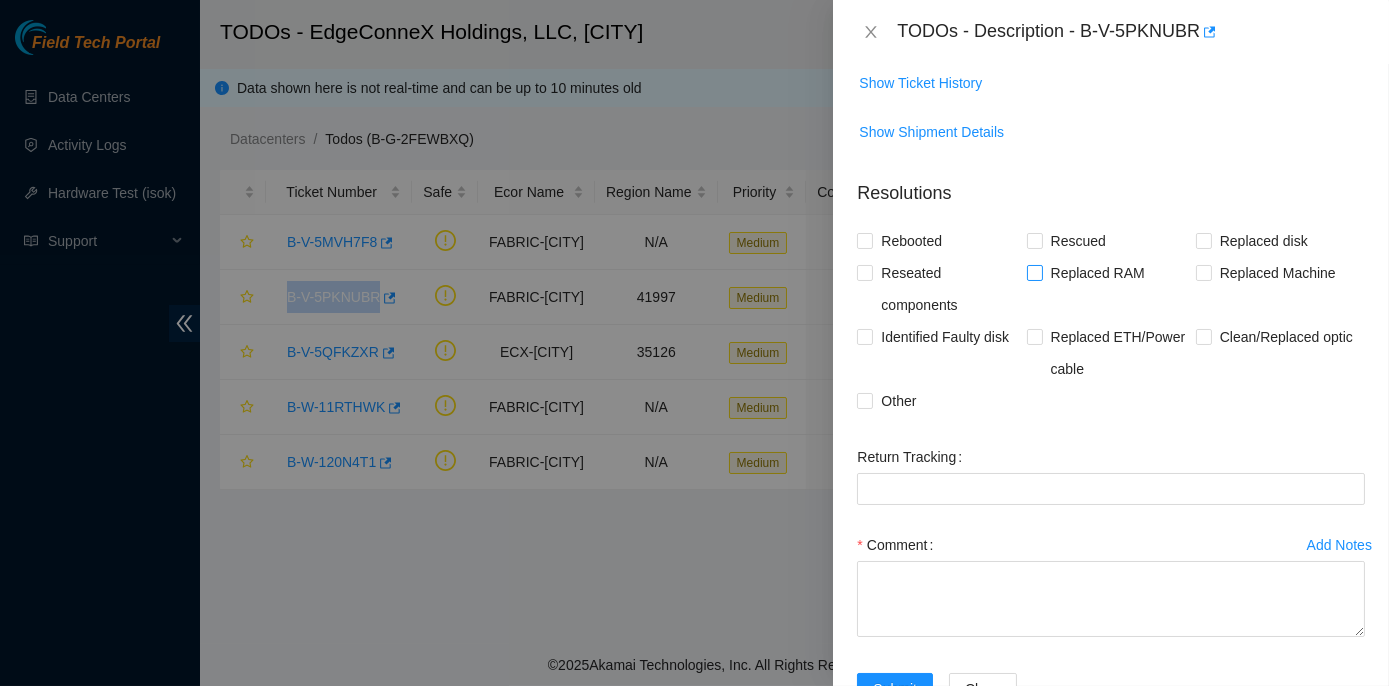 scroll, scrollTop: 0, scrollLeft: 0, axis: both 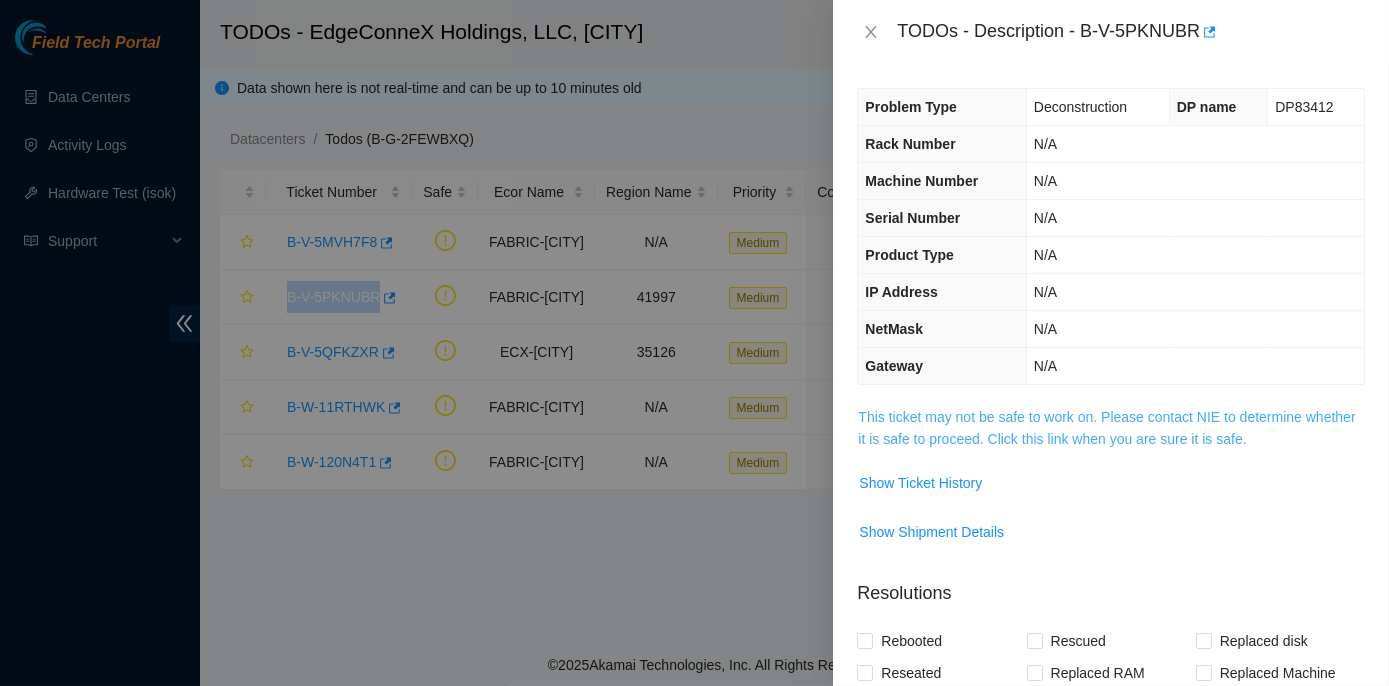 click on "This ticket may not be safe to work on. Please contact NIE to determine whether it is safe to proceed. Click this link when you are sure it is safe." at bounding box center (1106, 428) 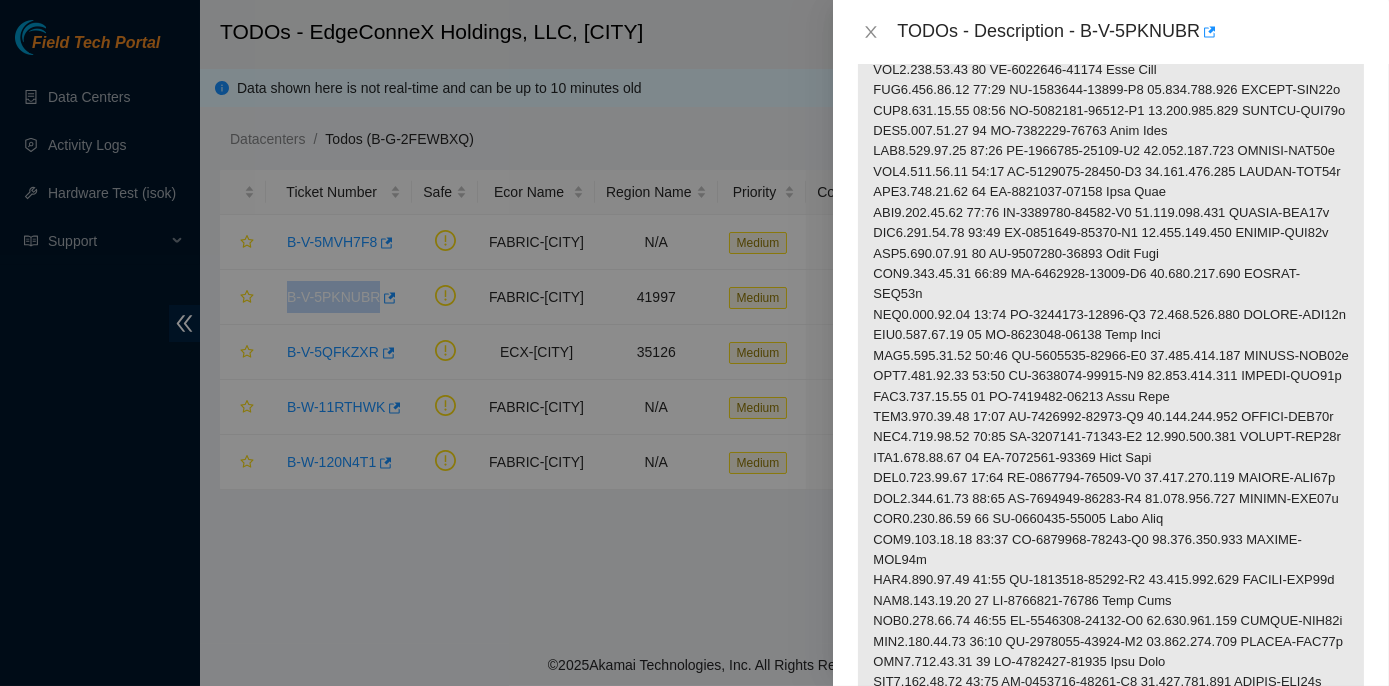 scroll, scrollTop: 636, scrollLeft: 0, axis: vertical 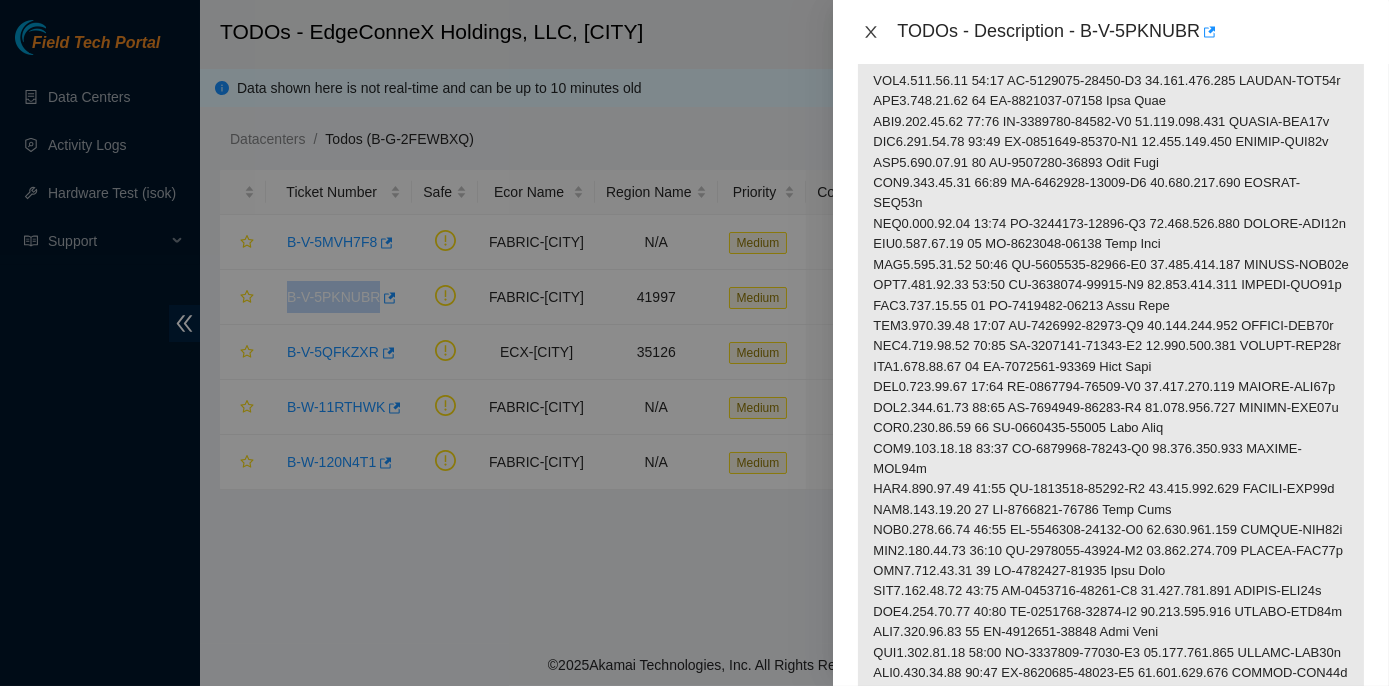 click 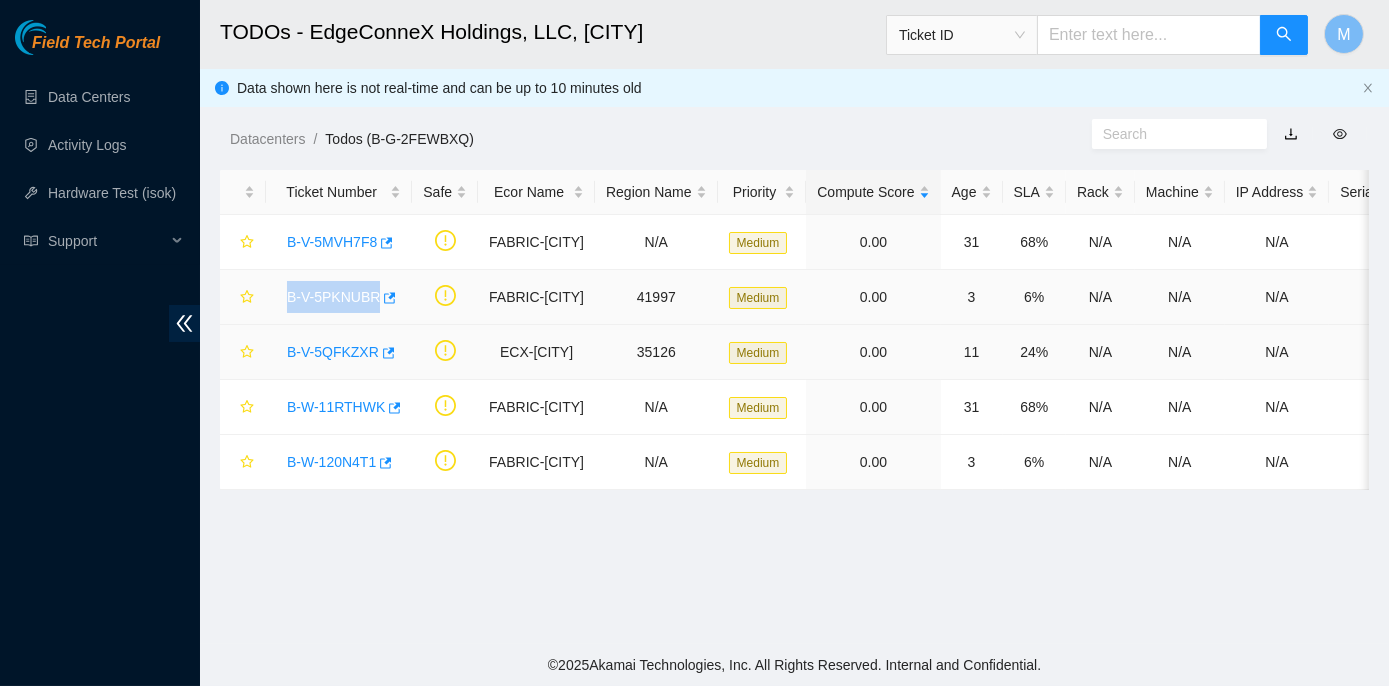 scroll, scrollTop: 492, scrollLeft: 0, axis: vertical 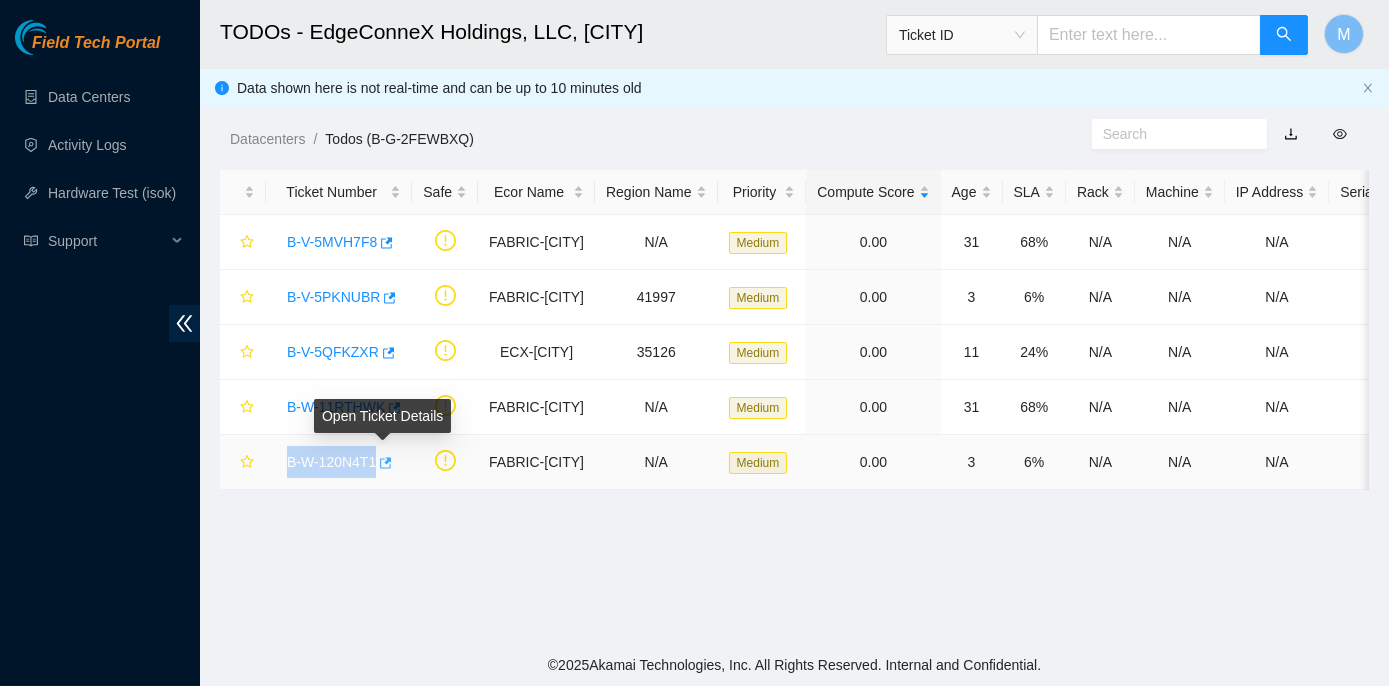 drag, startPoint x: 280, startPoint y: 458, endPoint x: 374, endPoint y: 459, distance: 94.00532 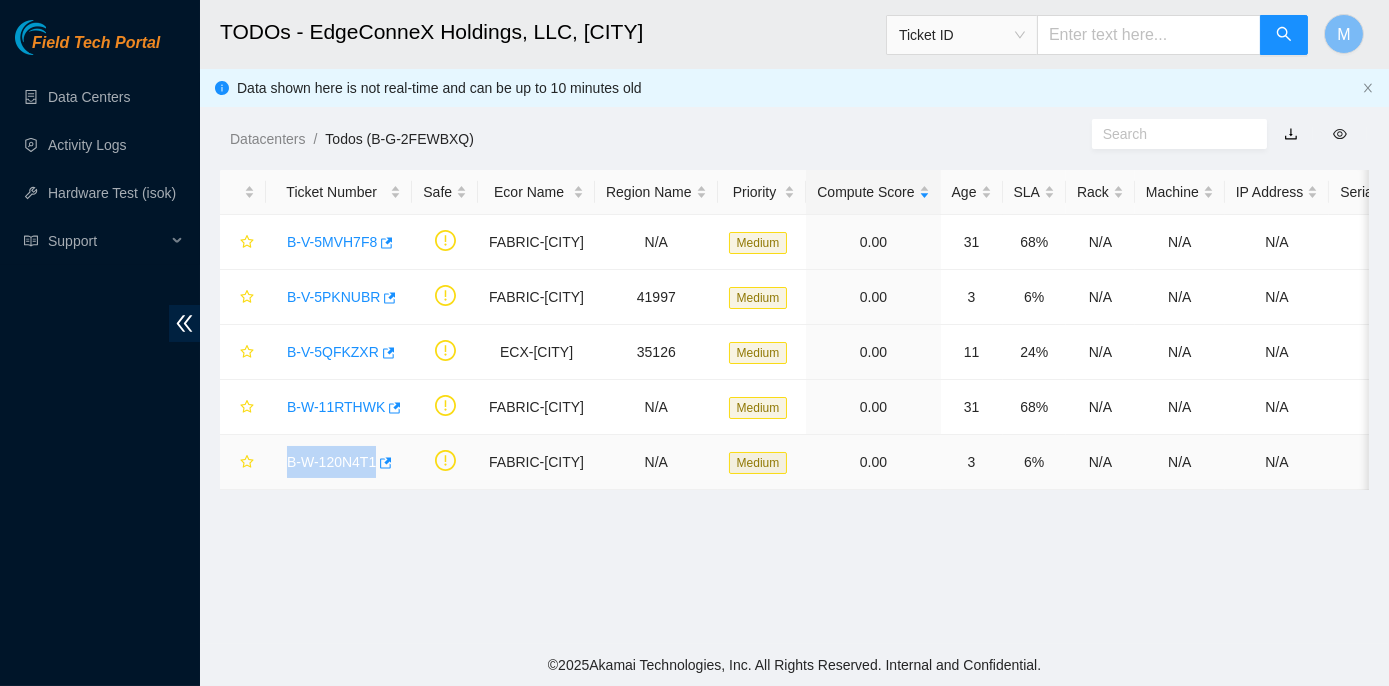 click on "B-W-120N4T1" at bounding box center (331, 462) 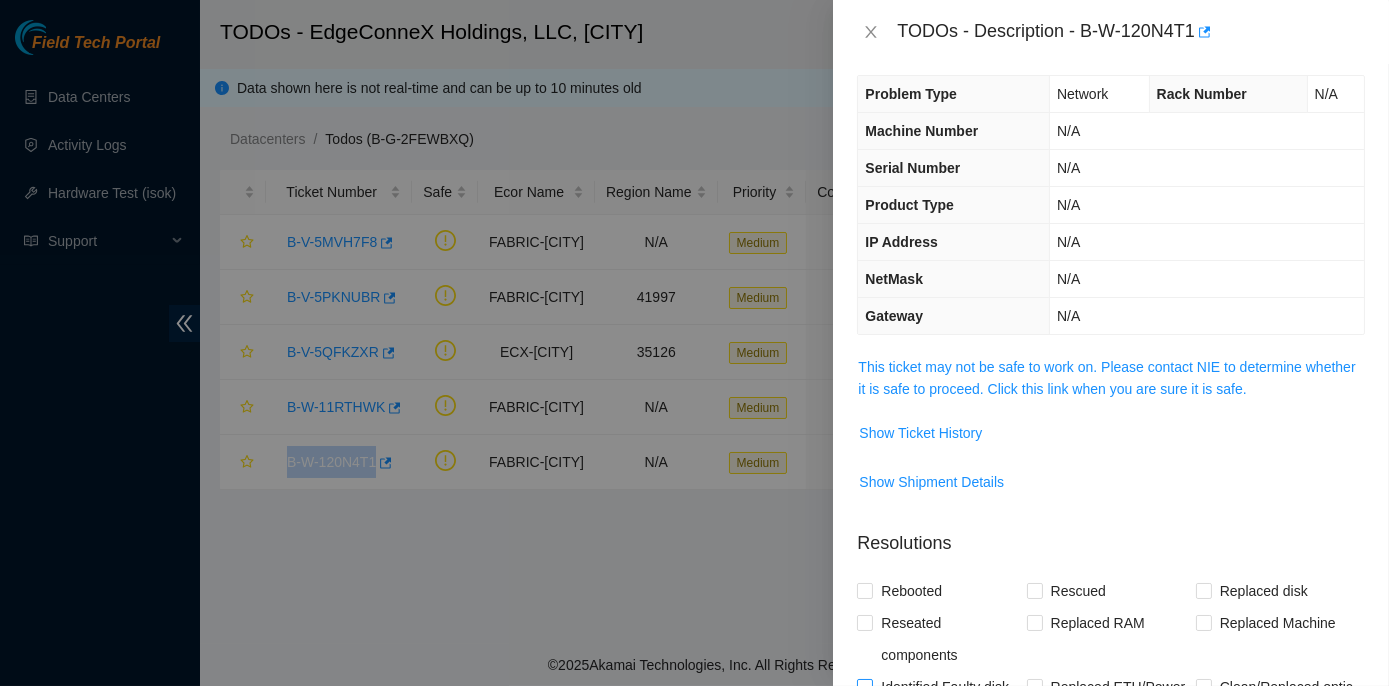 scroll, scrollTop: 0, scrollLeft: 0, axis: both 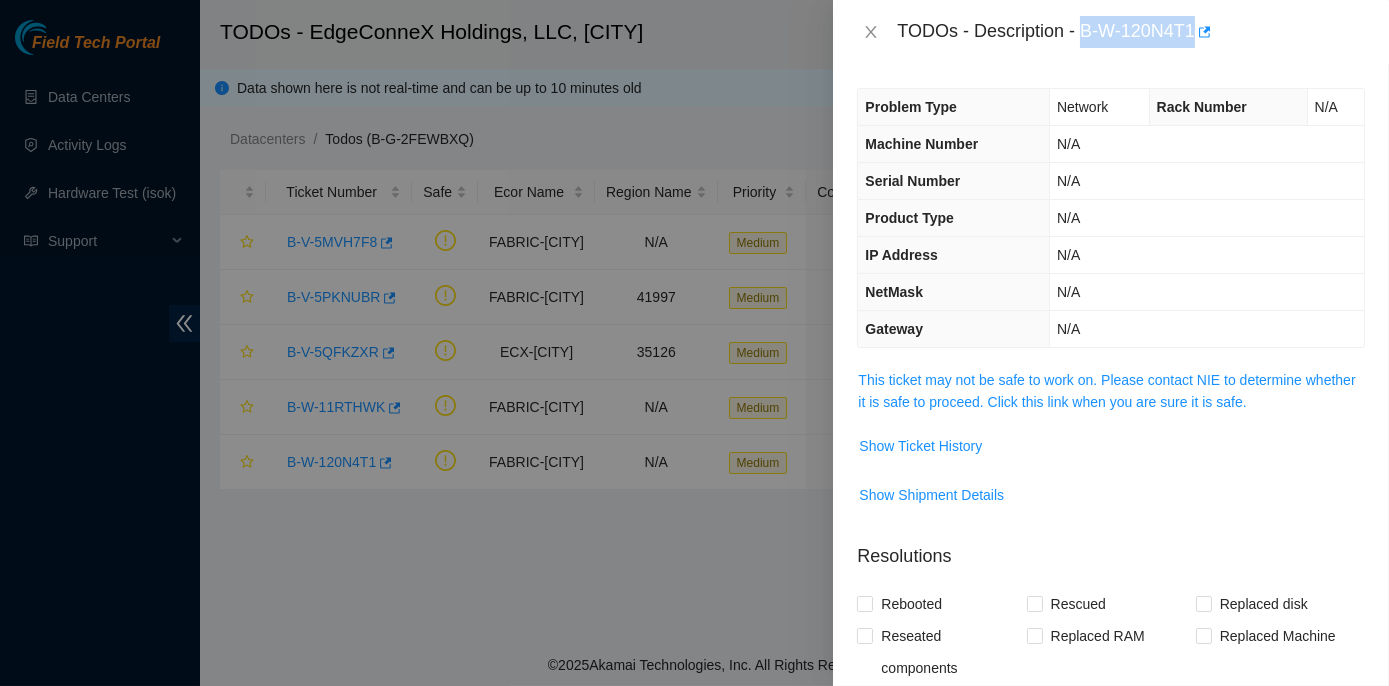 drag, startPoint x: 1083, startPoint y: 29, endPoint x: 1197, endPoint y: 34, distance: 114.1096 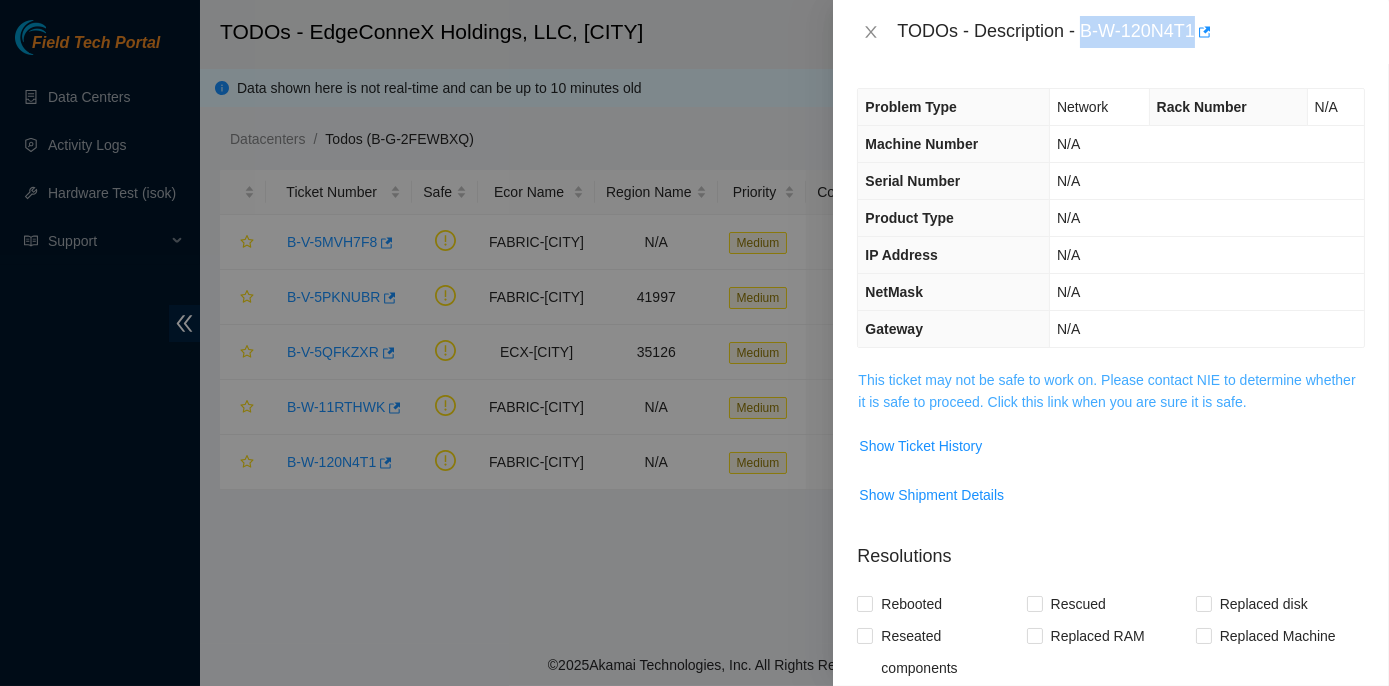 click on "This ticket may not be safe to work on. Please contact NIE to determine whether it is safe to proceed. Click this link when you are sure it is safe." at bounding box center [1106, 391] 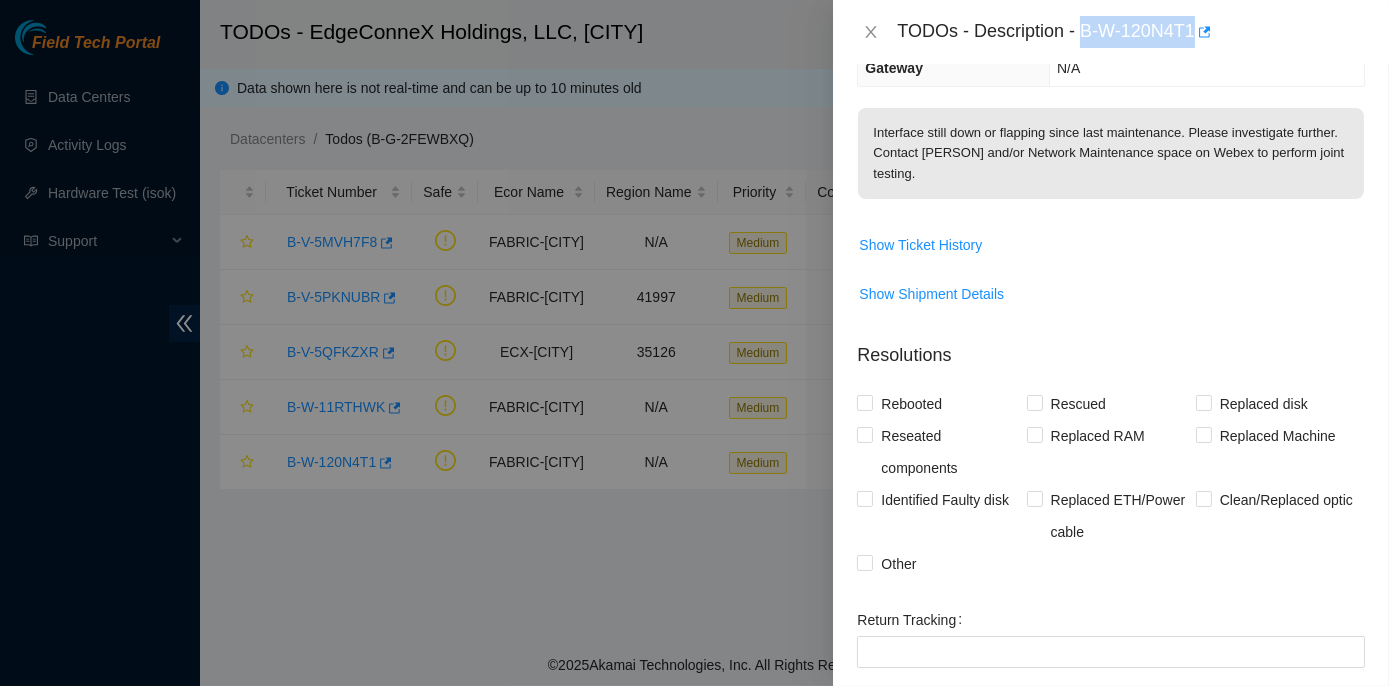 scroll, scrollTop: 0, scrollLeft: 0, axis: both 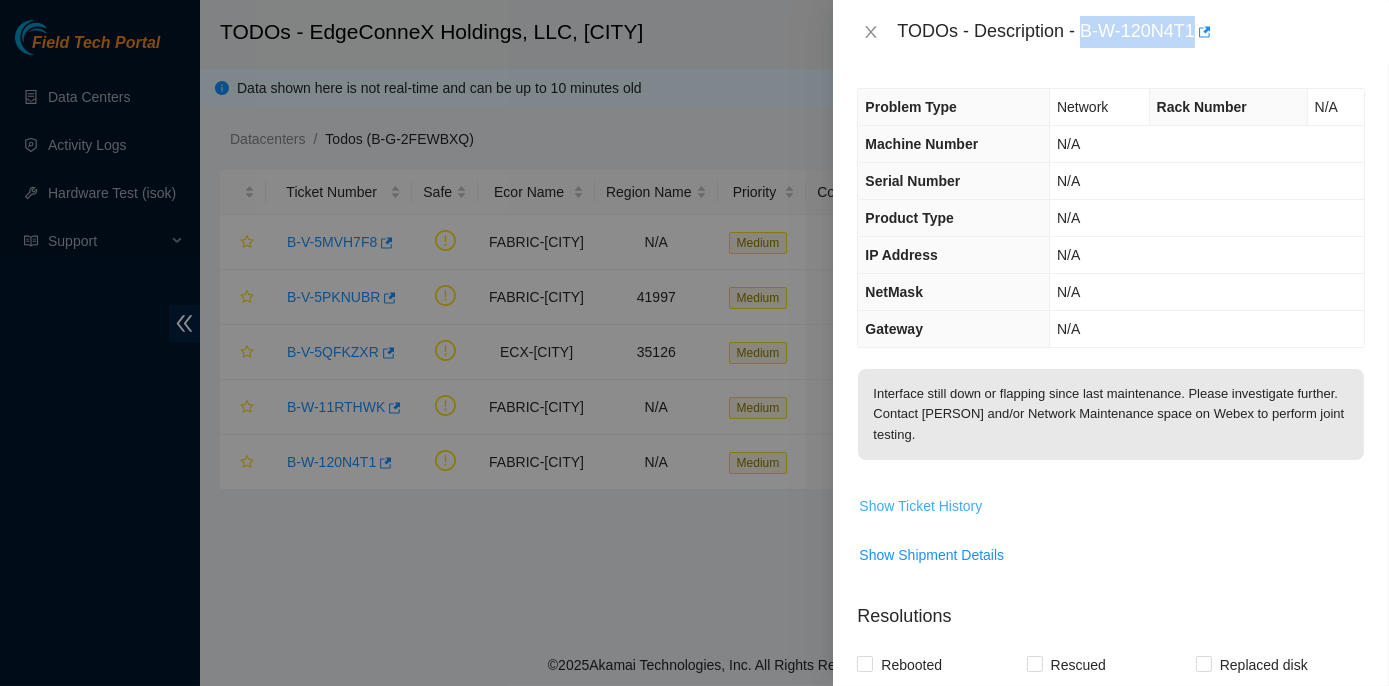 click on "Show Ticket History" at bounding box center [920, 506] 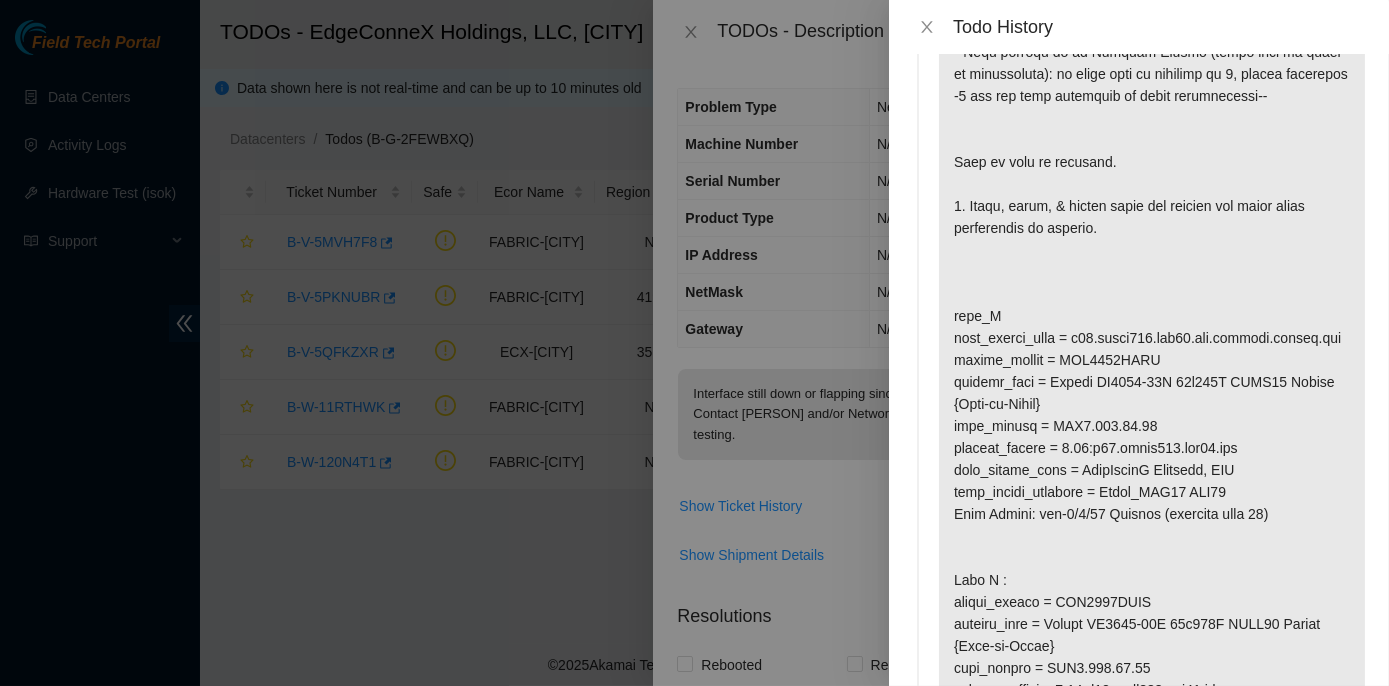 scroll, scrollTop: 636, scrollLeft: 0, axis: vertical 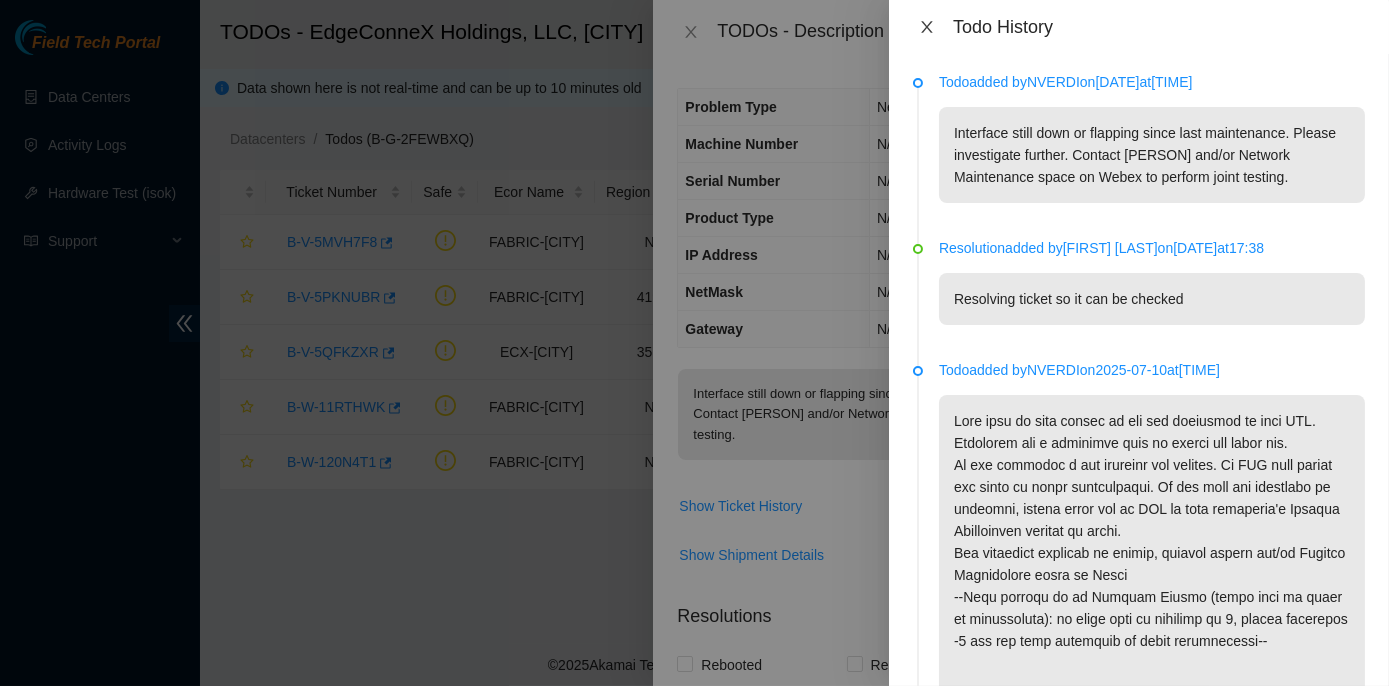 click 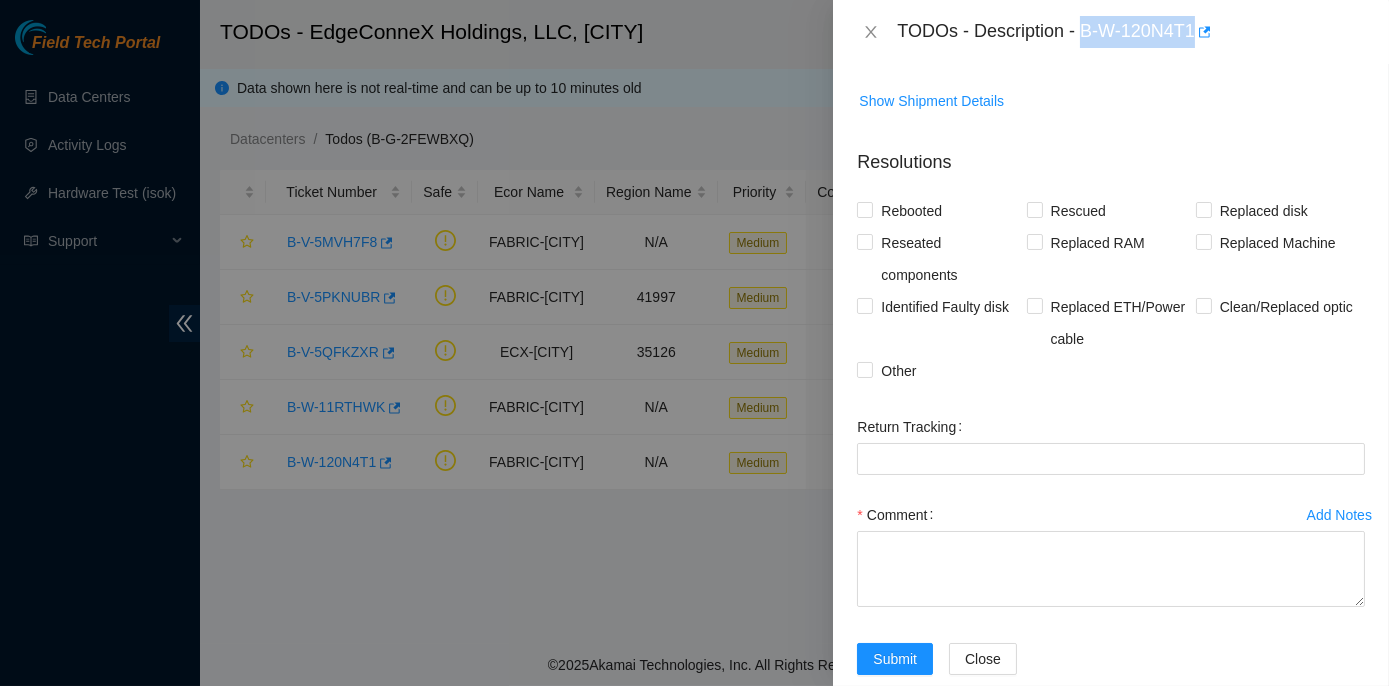 scroll, scrollTop: 487, scrollLeft: 0, axis: vertical 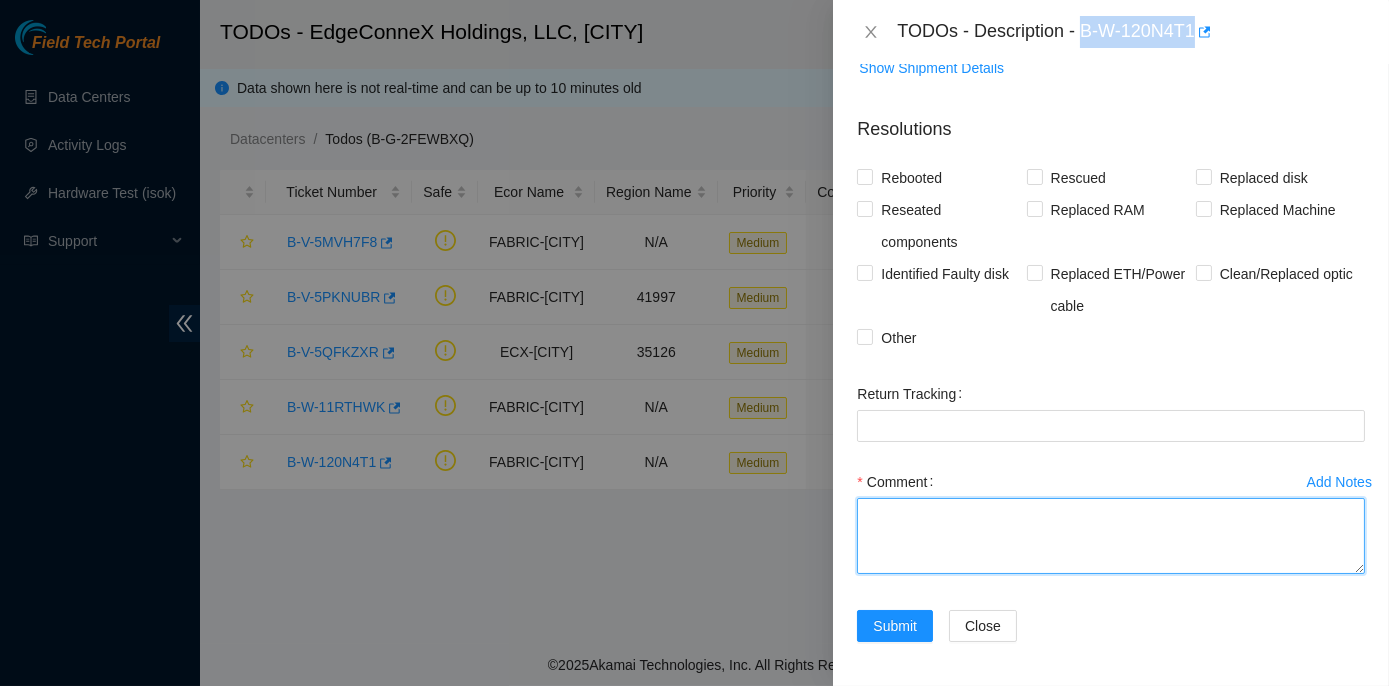 click on "Comment" at bounding box center (1111, 536) 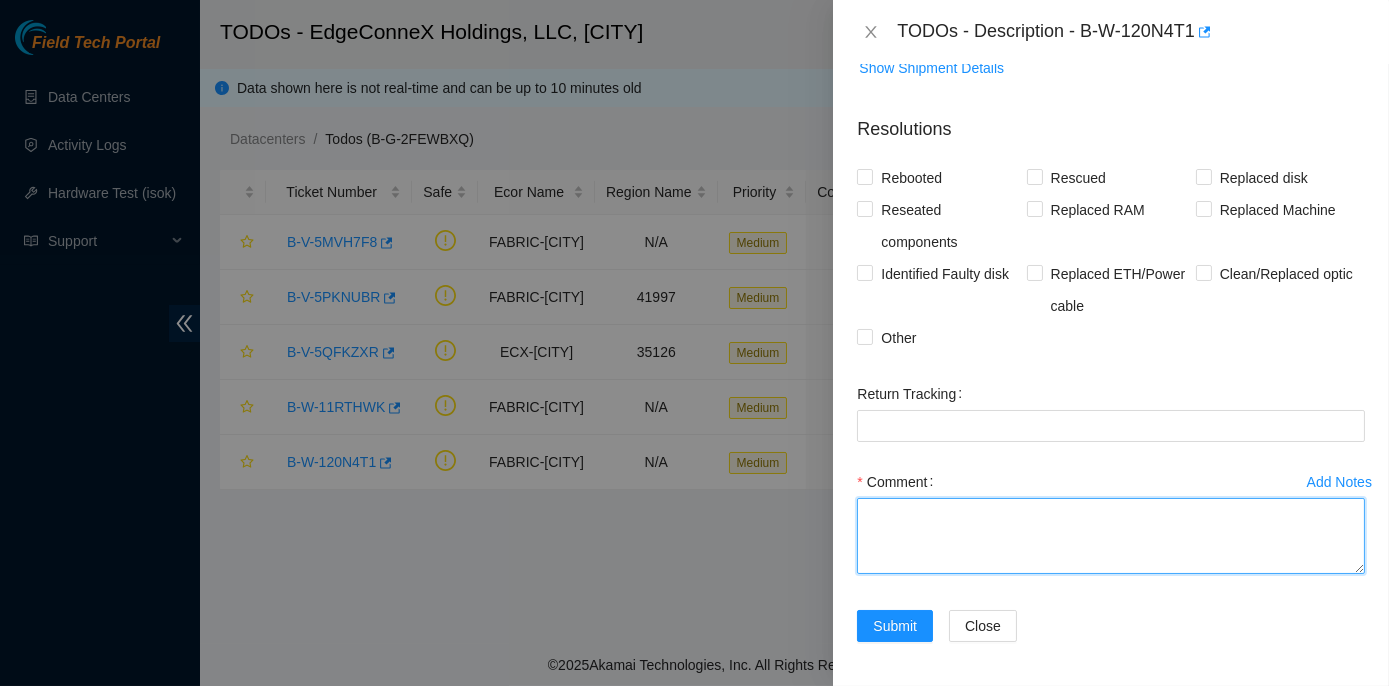 paste on "Replace both optics with LR4 all linked.
r18.spine101.mia01.fab eth-1/1/57 Destiny (physical port 56)
Good original CWDM4 spine optic: C20J0622
Replacement: 37700172AXC33X
r04.leaf102.mia01.fab et-0/0/17
Leaf defective: C2007393499
Replacement: 37700172AYC3VT" 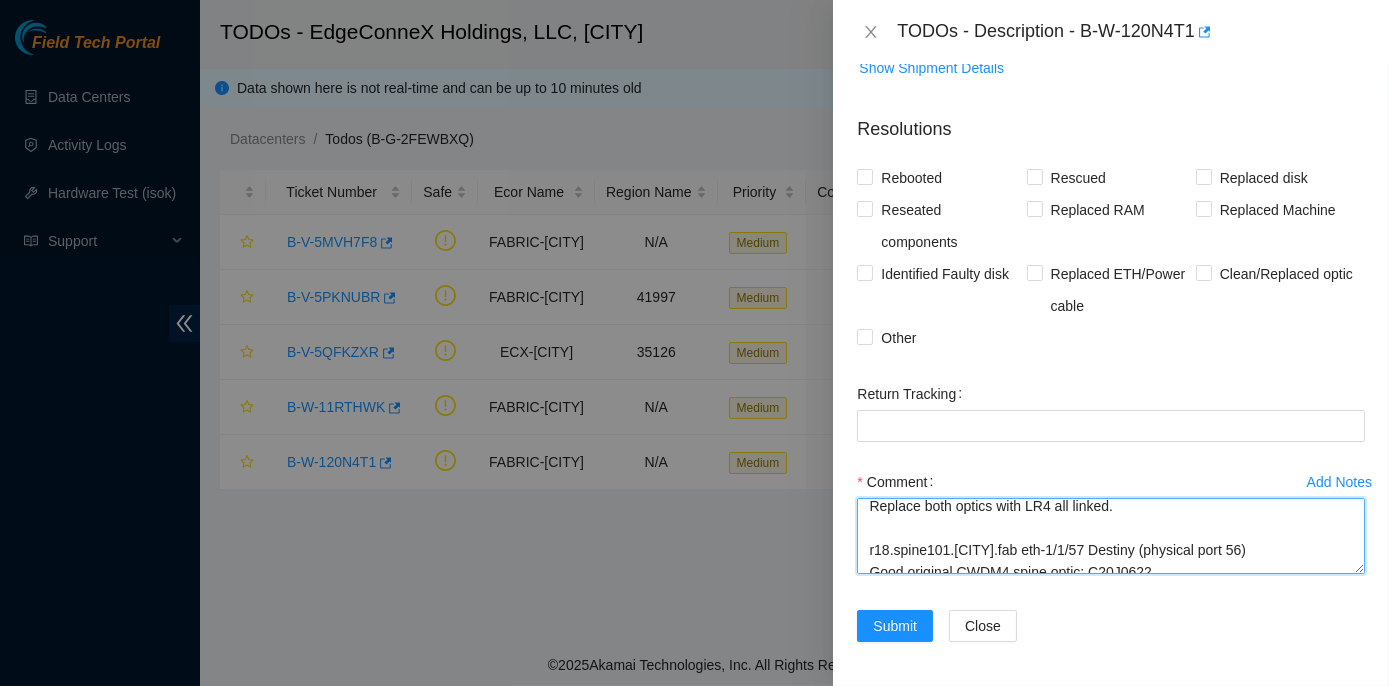 scroll, scrollTop: 0, scrollLeft: 0, axis: both 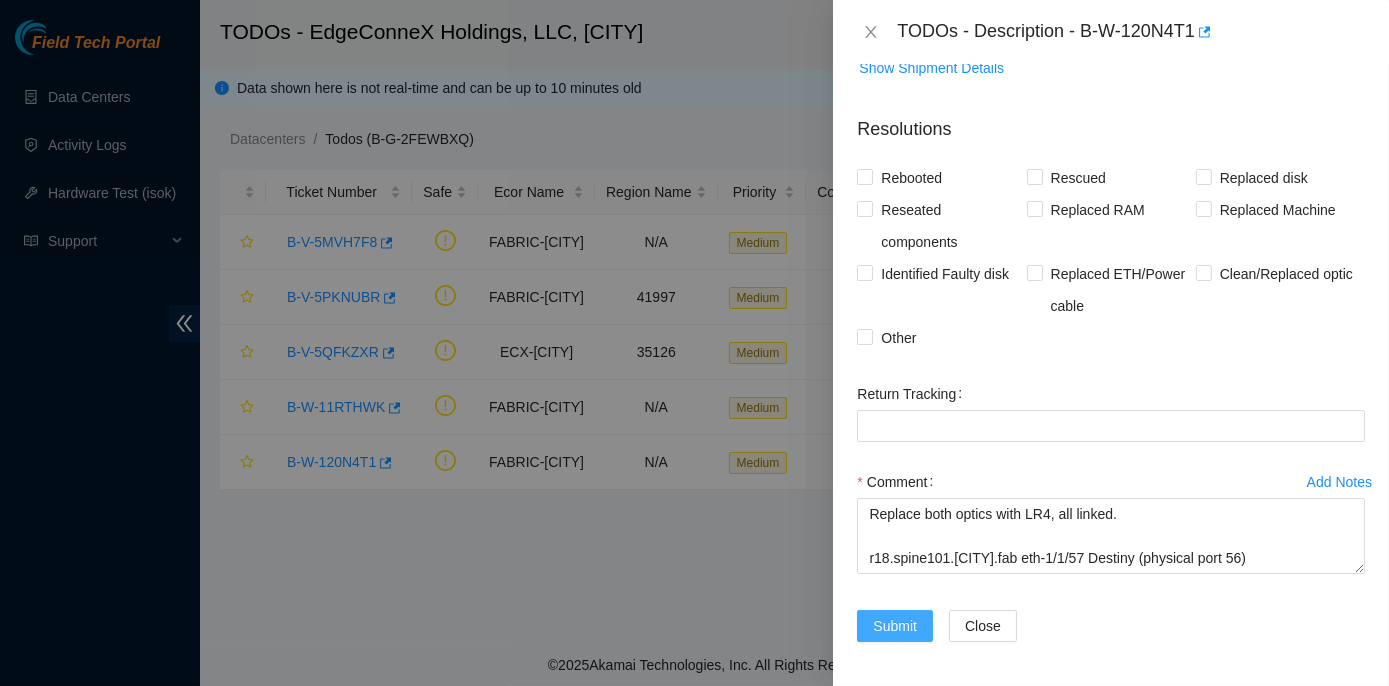 click on "Submit" at bounding box center [895, 626] 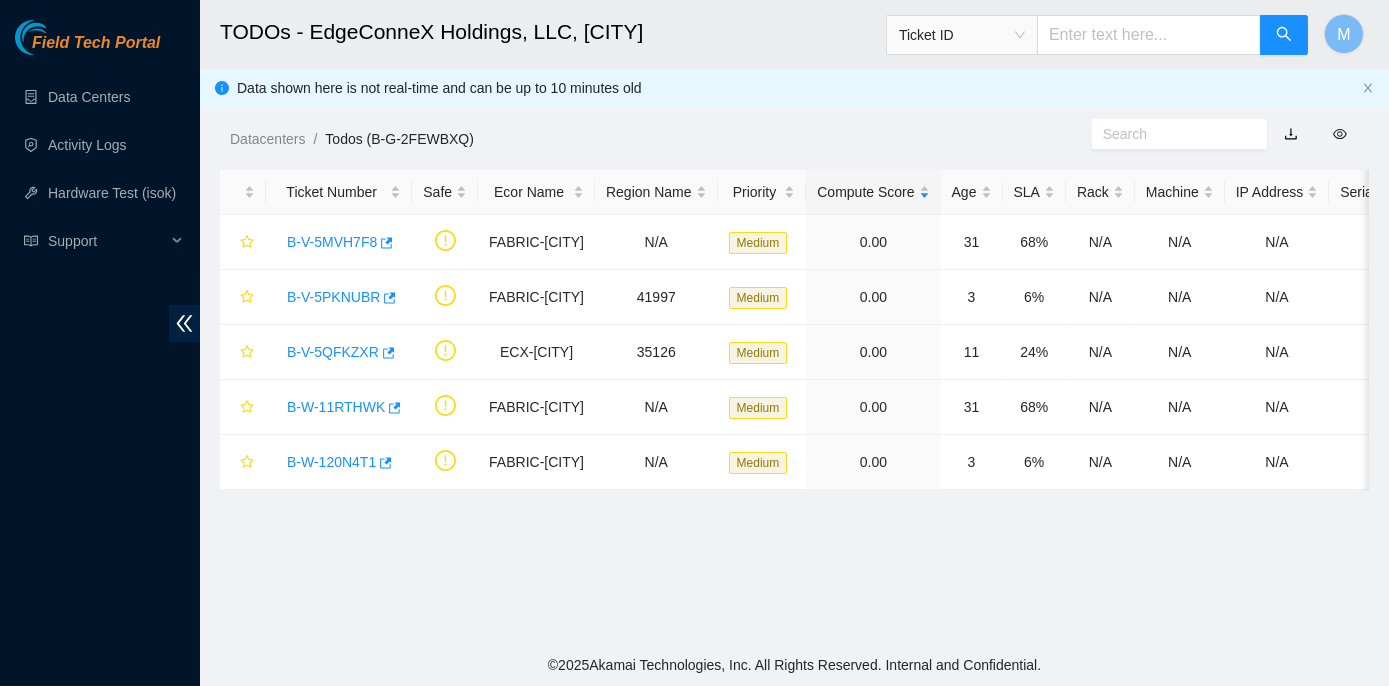 scroll, scrollTop: 493, scrollLeft: 0, axis: vertical 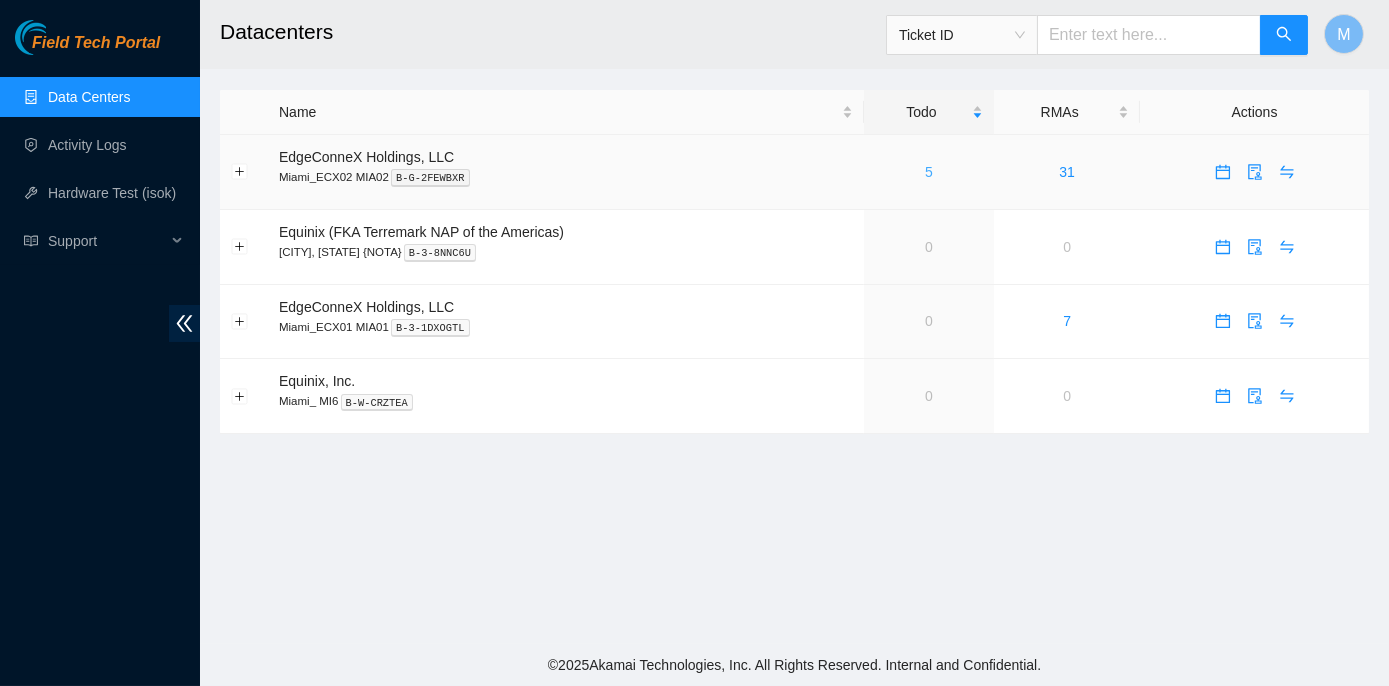 click on "5" at bounding box center [929, 172] 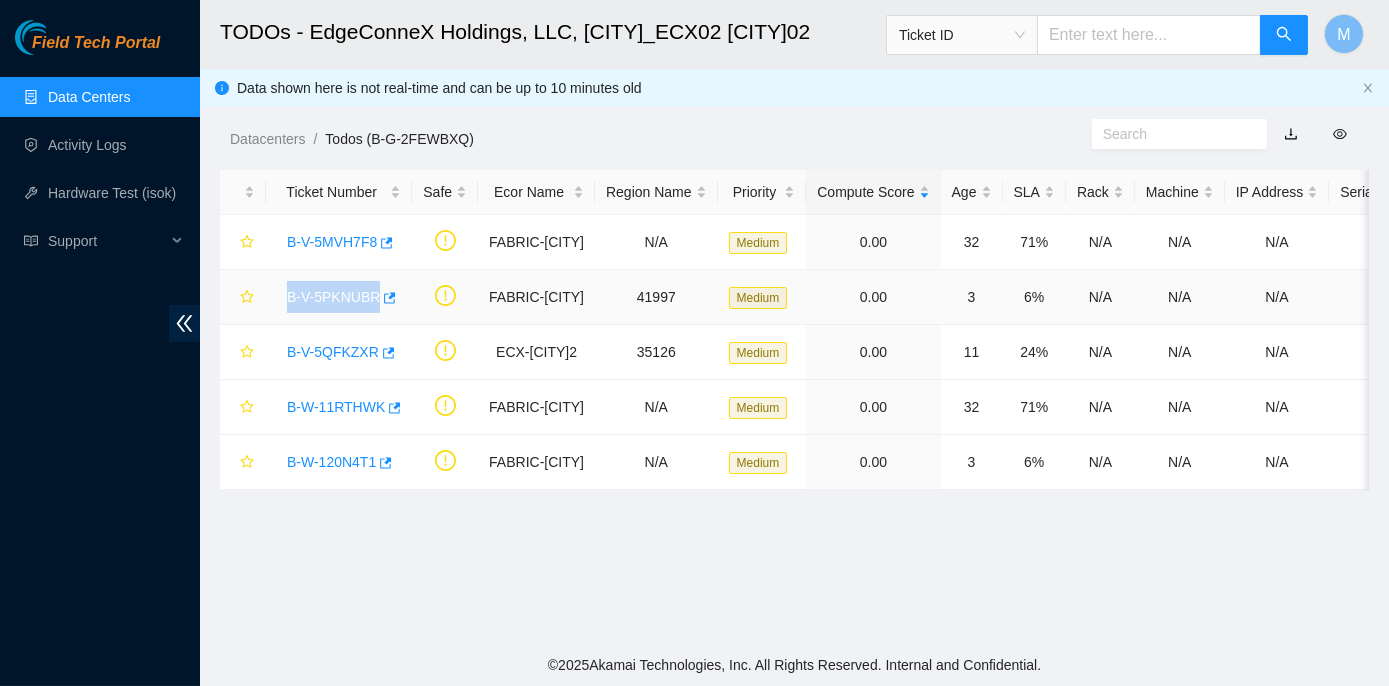 drag, startPoint x: 285, startPoint y: 296, endPoint x: 372, endPoint y: 293, distance: 87.05171 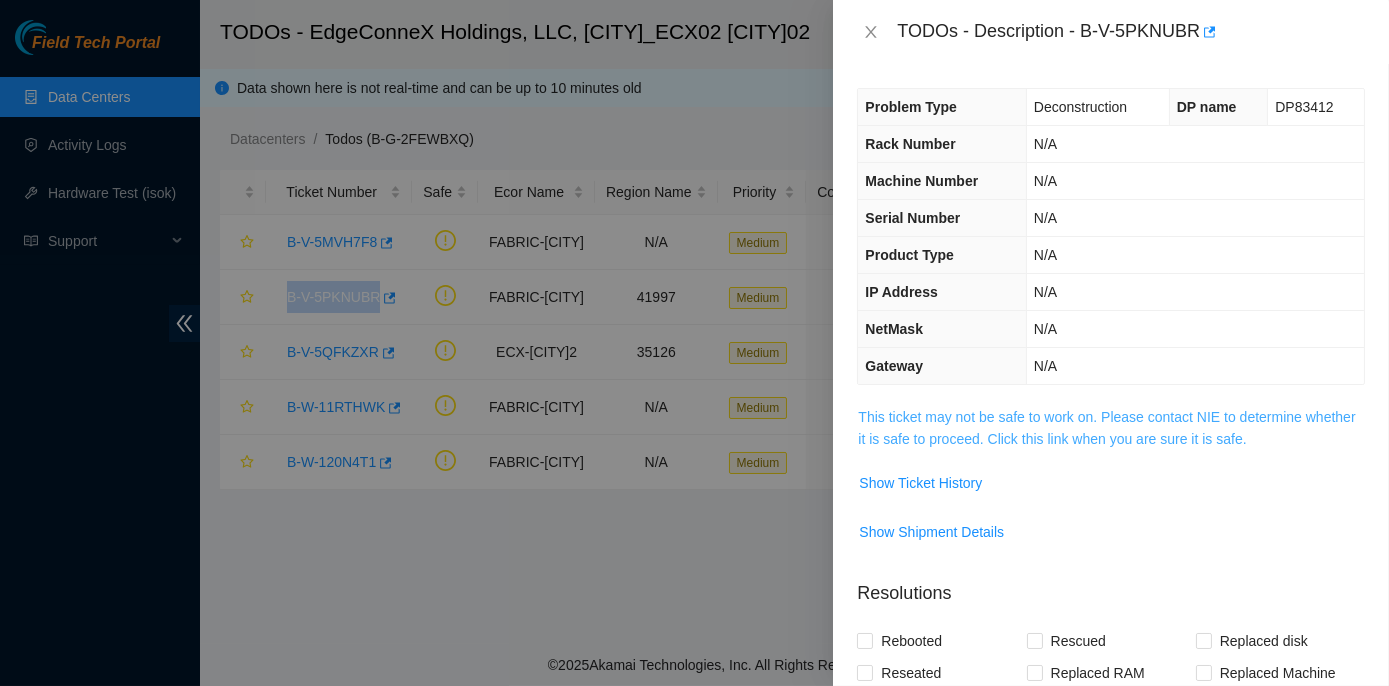 click on "This ticket may not be safe to work on. Please contact NIE to determine whether it is safe to proceed. Click this link when you are sure it is safe." at bounding box center (1106, 428) 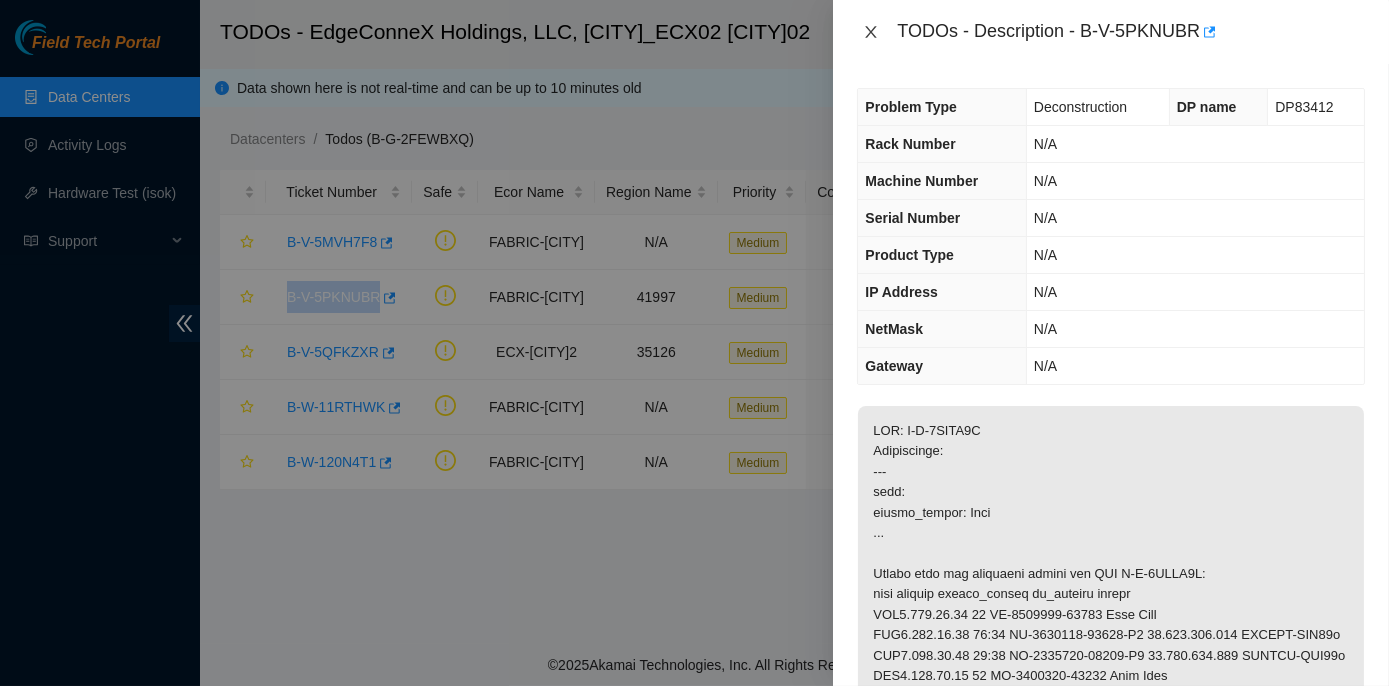 drag, startPoint x: 872, startPoint y: 25, endPoint x: 826, endPoint y: 67, distance: 62.289646 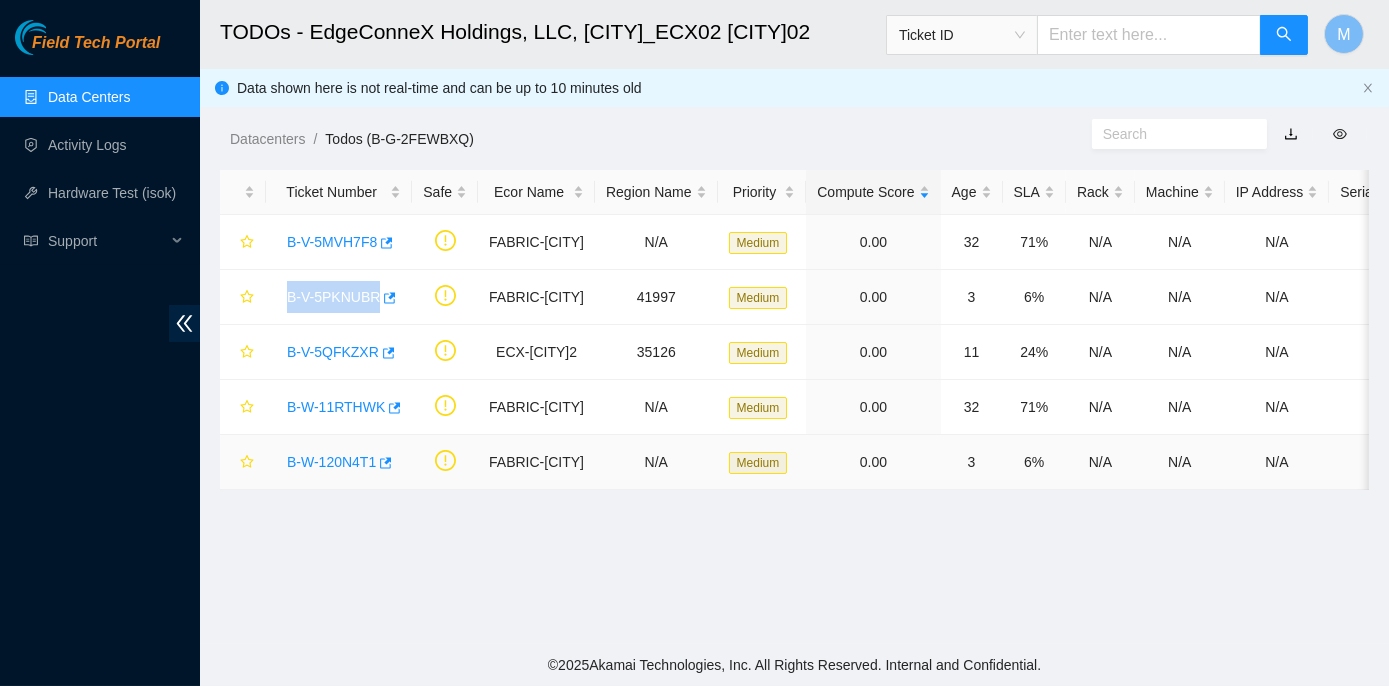 click on "B-W-120N4T1" at bounding box center (331, 462) 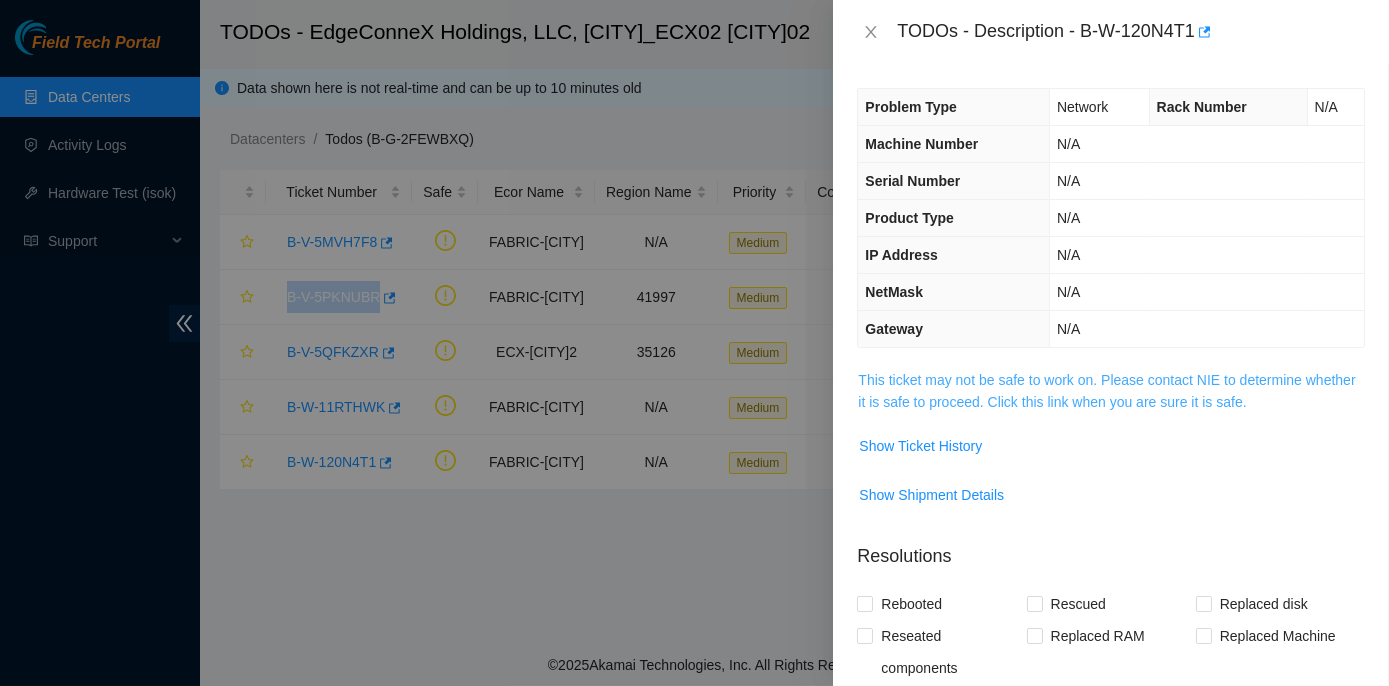 click on "This ticket may not be safe to work on. Please contact NIE to determine whether it is safe to proceed. Click this link when you are sure it is safe." at bounding box center (1106, 391) 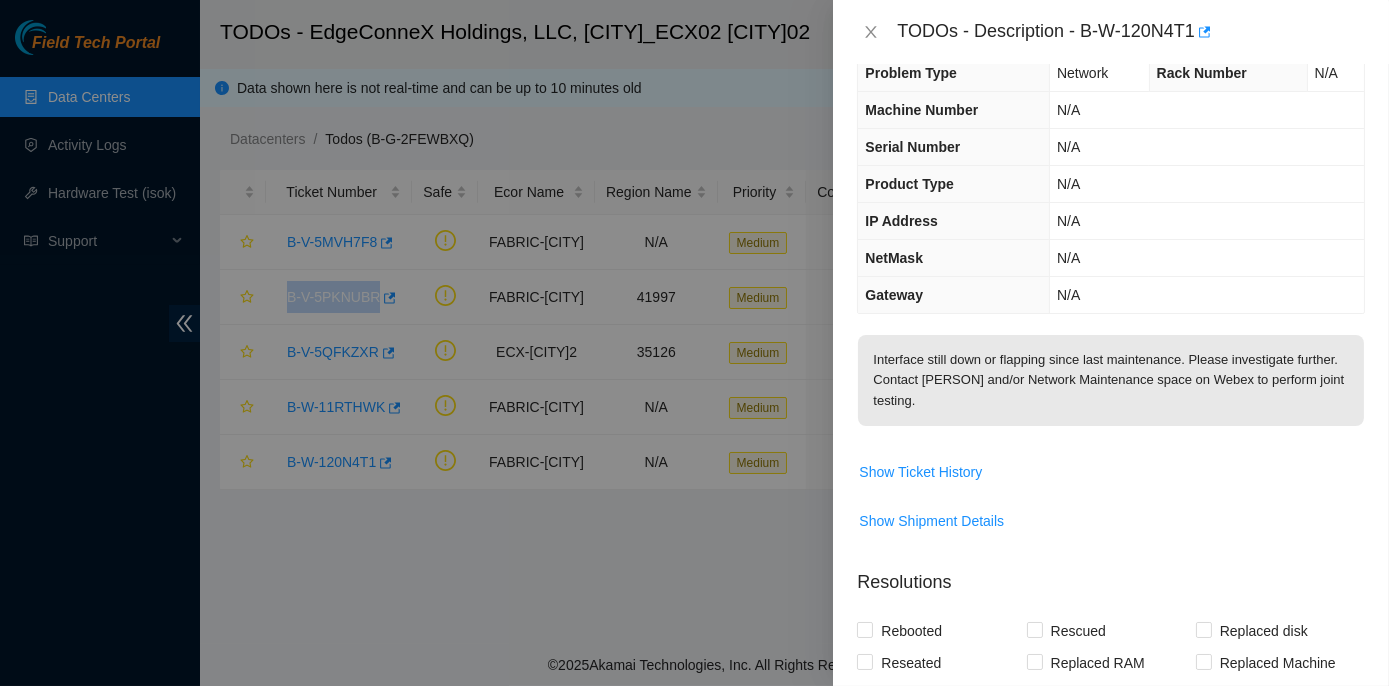 scroll, scrollTop: 32, scrollLeft: 0, axis: vertical 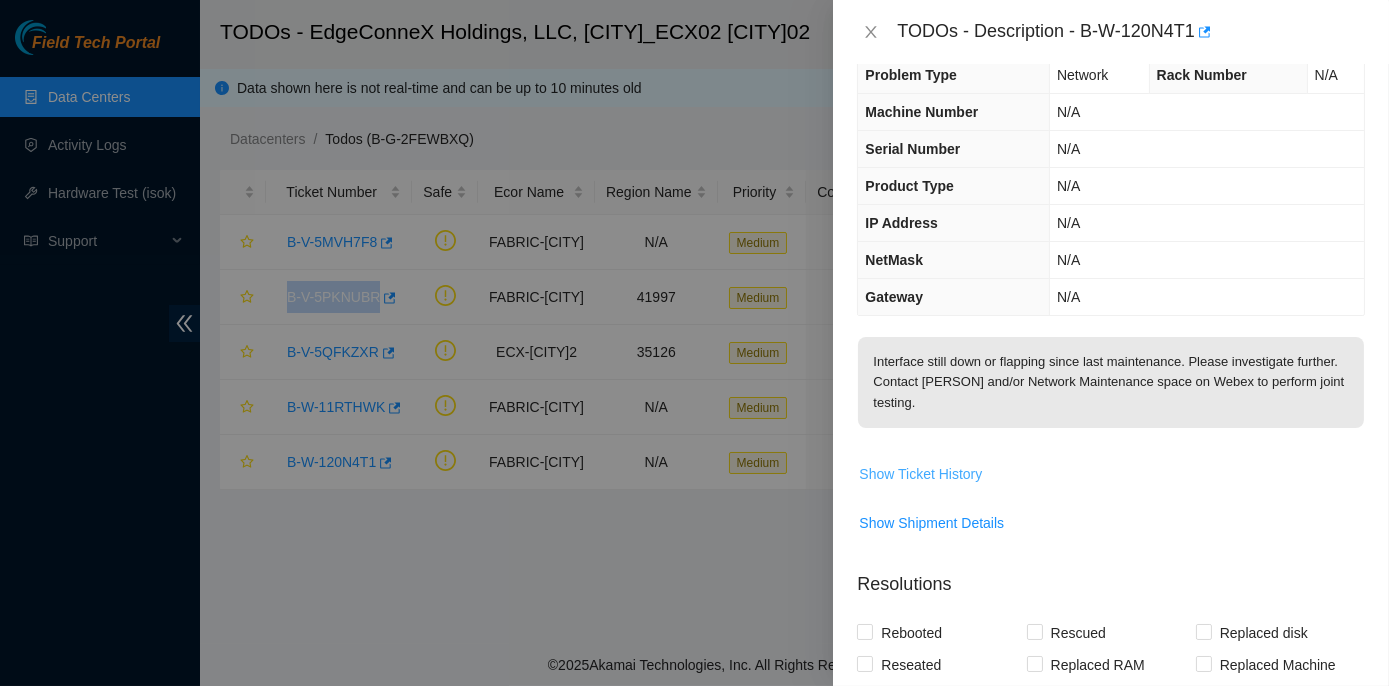 click on "Show Ticket History" at bounding box center (920, 474) 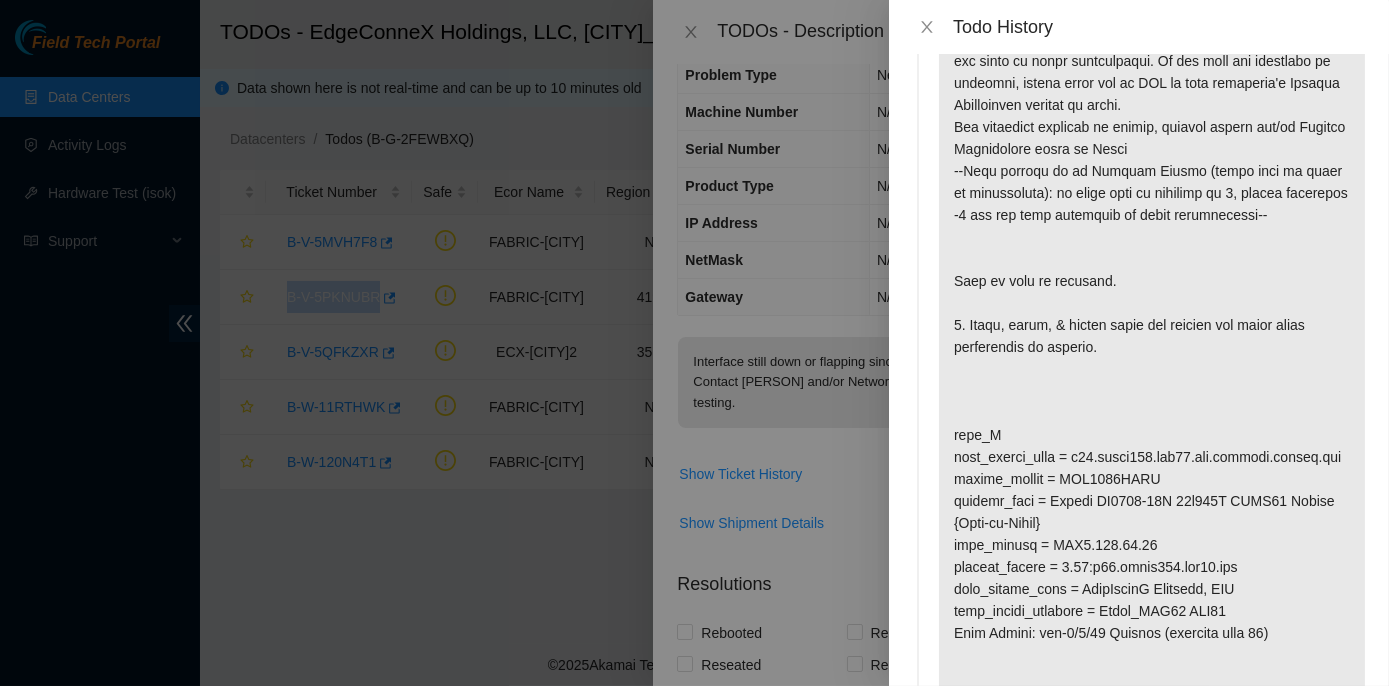 scroll, scrollTop: 636, scrollLeft: 0, axis: vertical 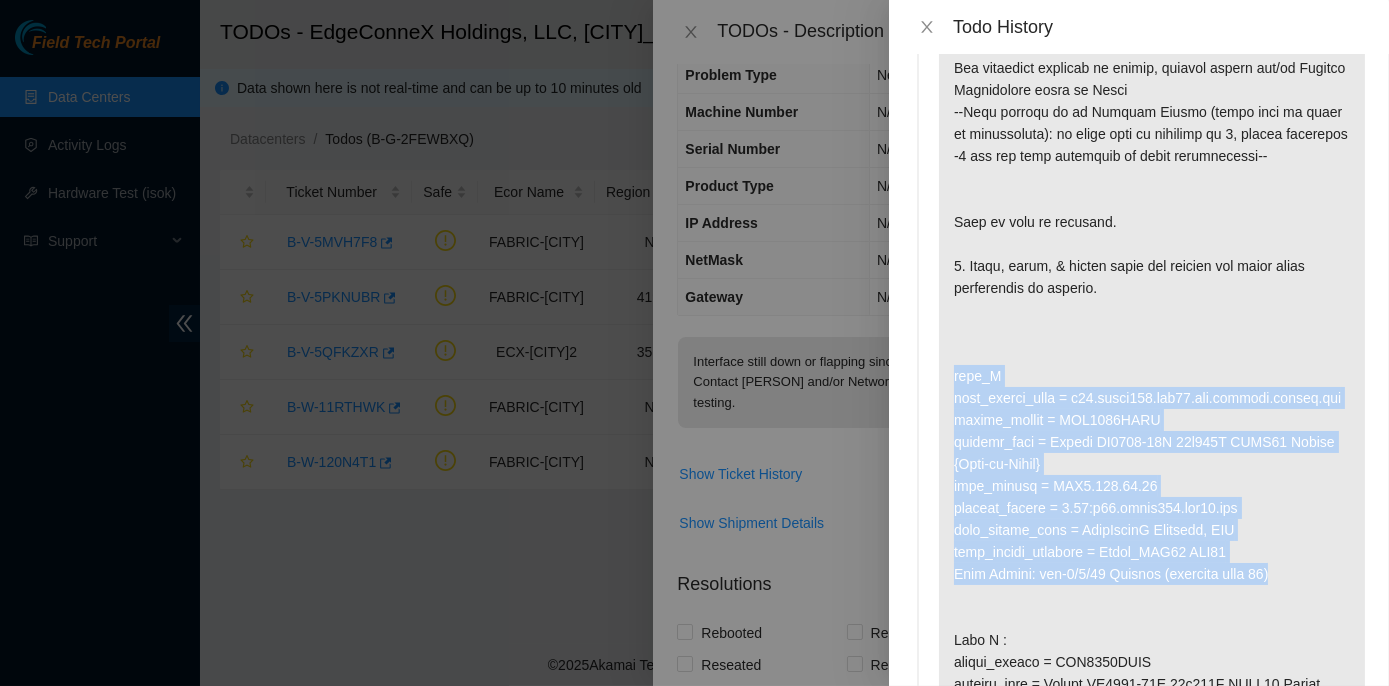 drag, startPoint x: 954, startPoint y: 149, endPoint x: 1281, endPoint y: 379, distance: 399.7862 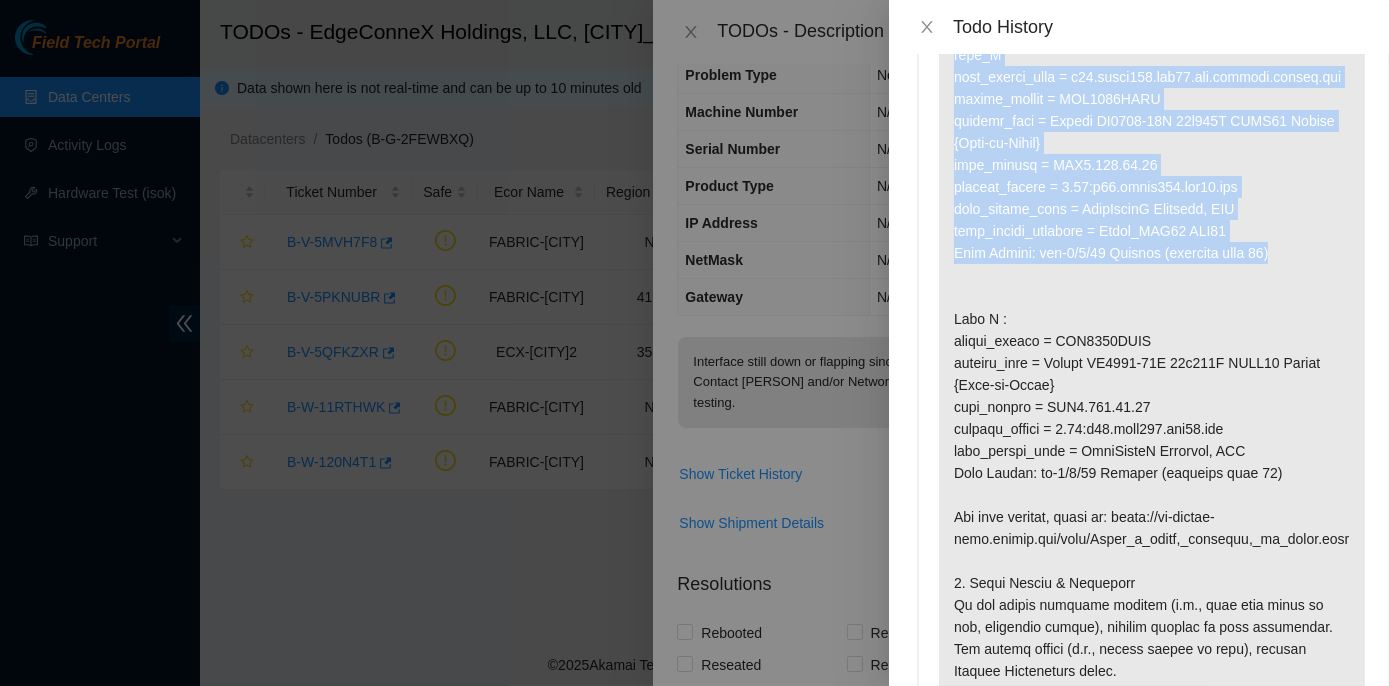scroll, scrollTop: 1157, scrollLeft: 0, axis: vertical 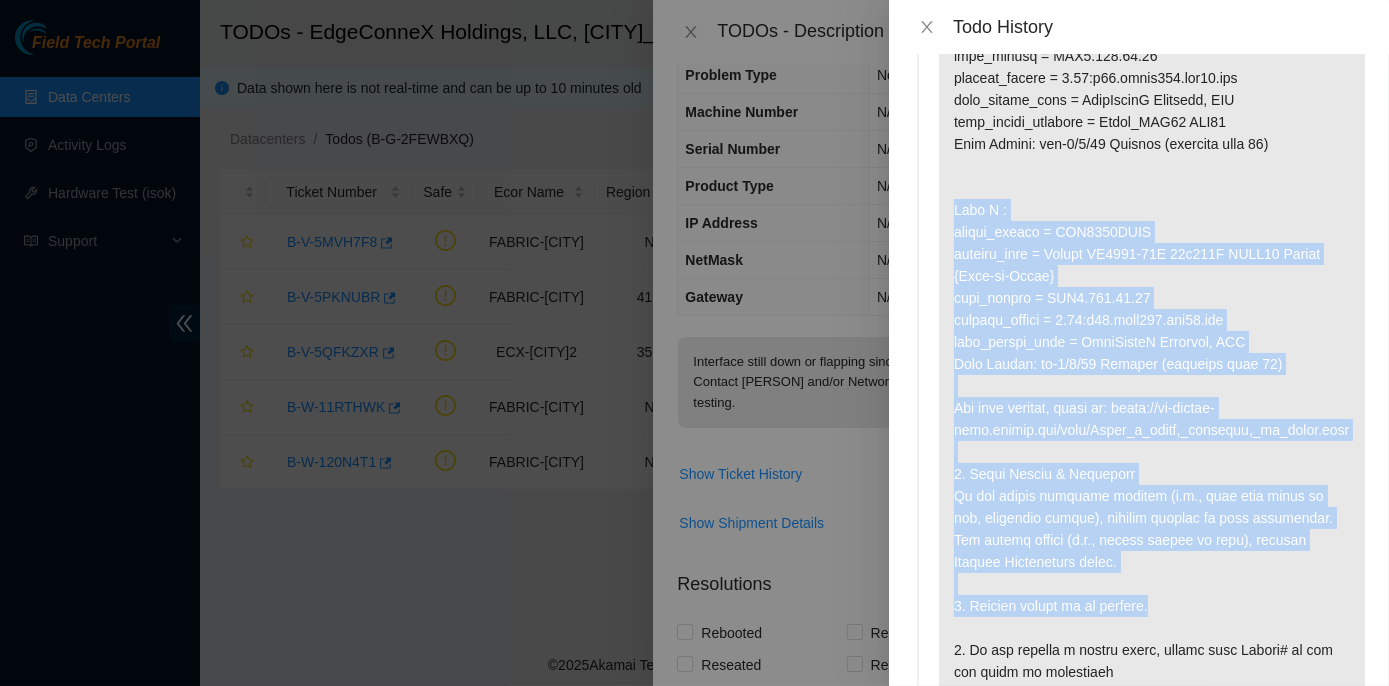 drag, startPoint x: 954, startPoint y: 440, endPoint x: 1287, endPoint y: 403, distance: 335.04926 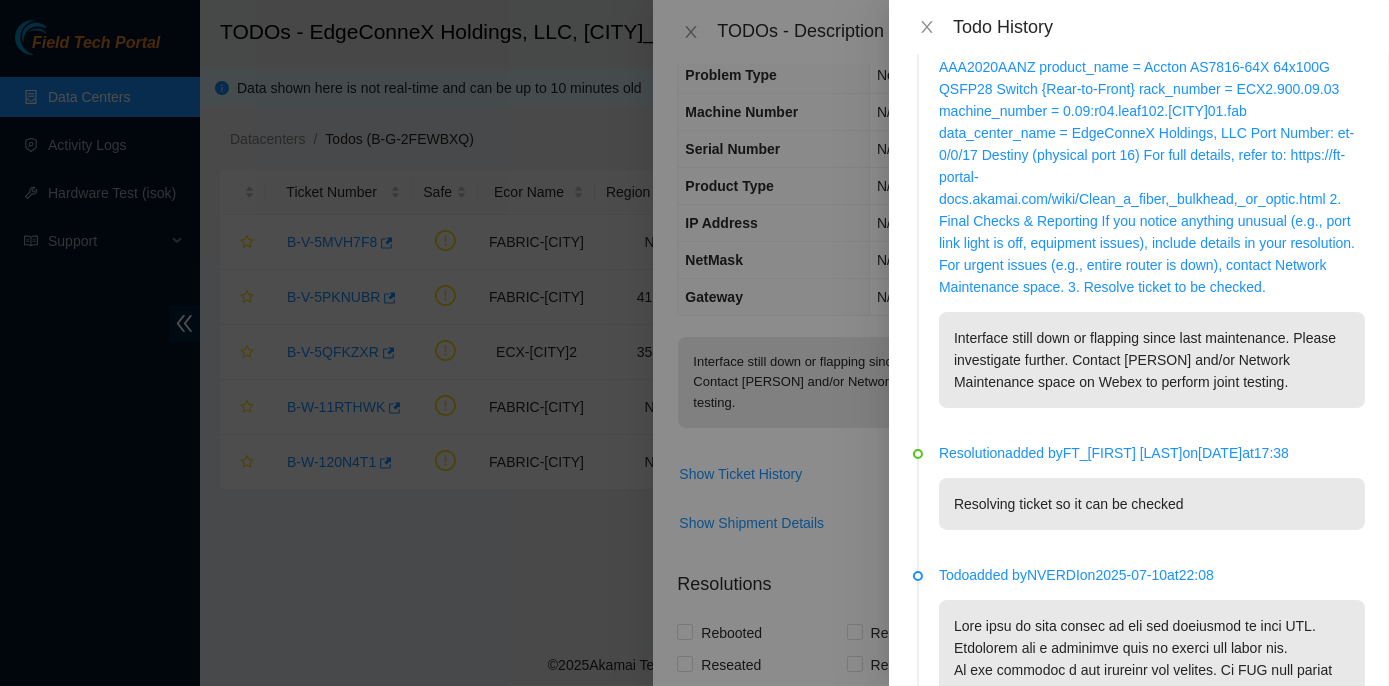 scroll, scrollTop: 0, scrollLeft: 0, axis: both 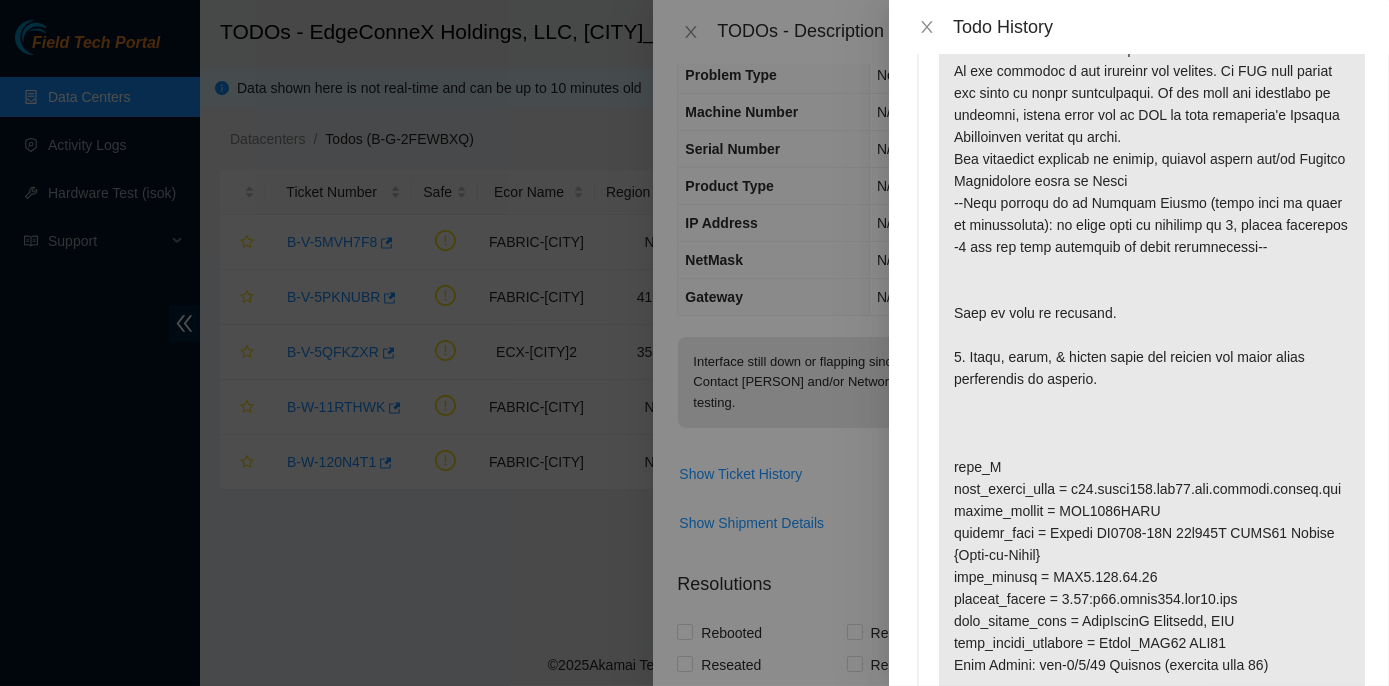click at bounding box center [1152, 610] 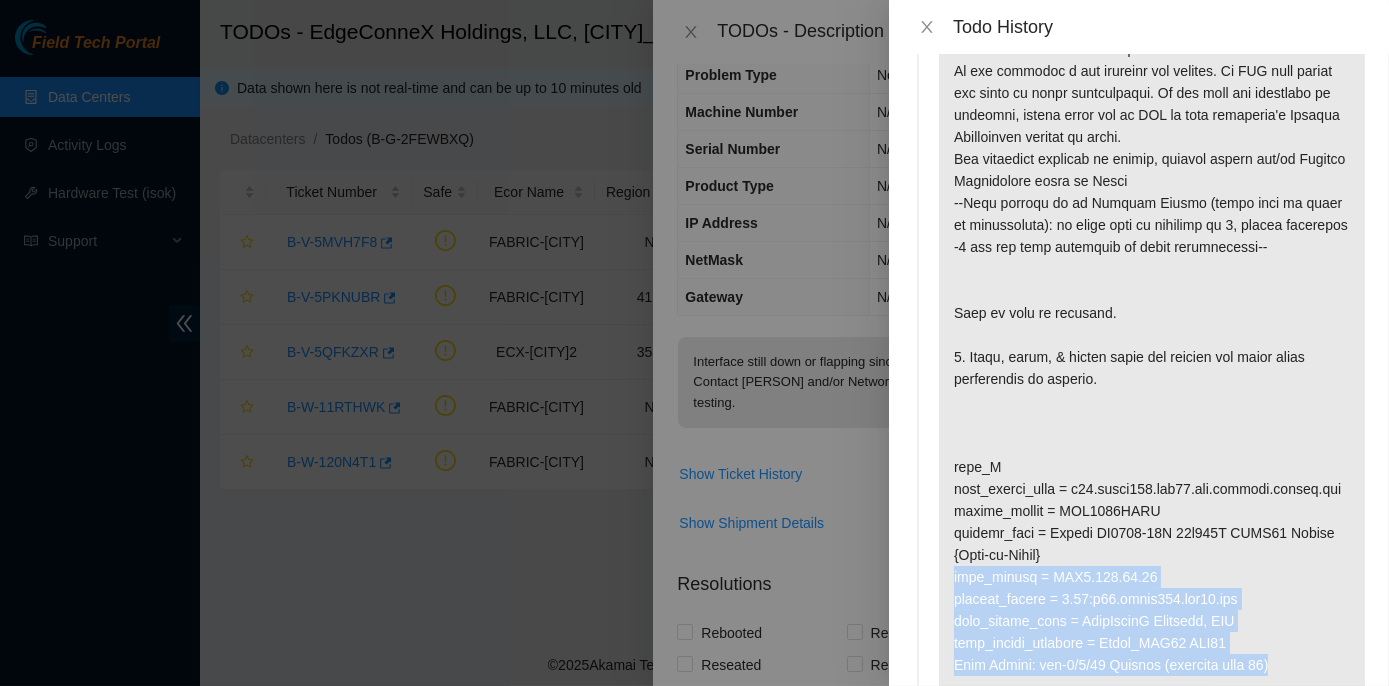 drag, startPoint x: 957, startPoint y: 379, endPoint x: 1278, endPoint y: 465, distance: 332.32062 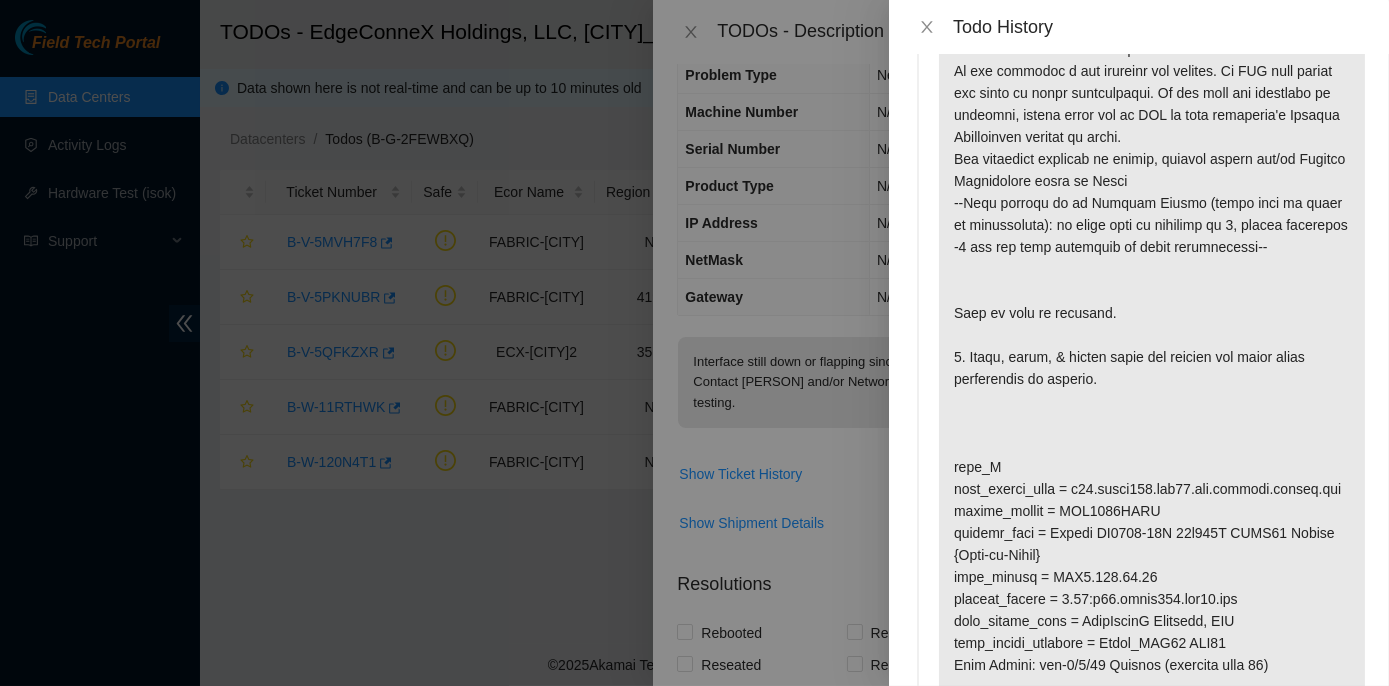 drag, startPoint x: 1278, startPoint y: 465, endPoint x: 1170, endPoint y: 497, distance: 112.64102 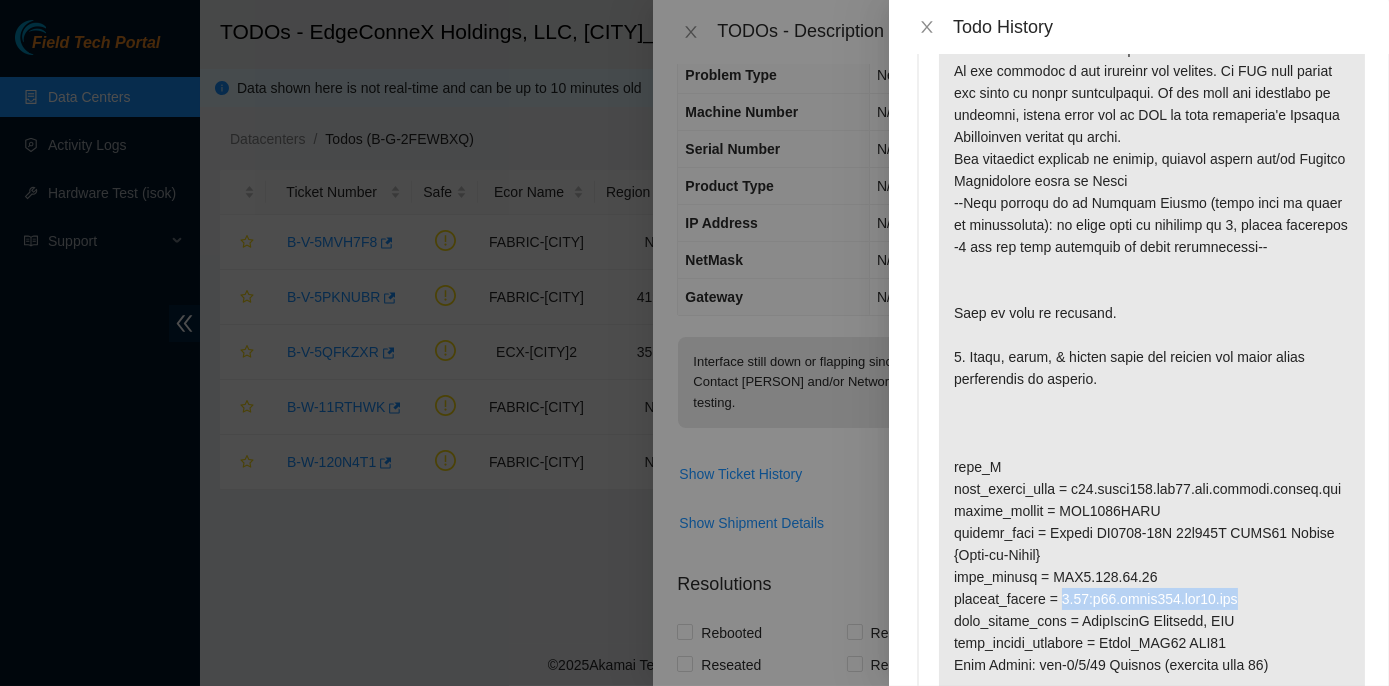 drag, startPoint x: 1079, startPoint y: 399, endPoint x: 1251, endPoint y: 398, distance: 172.00291 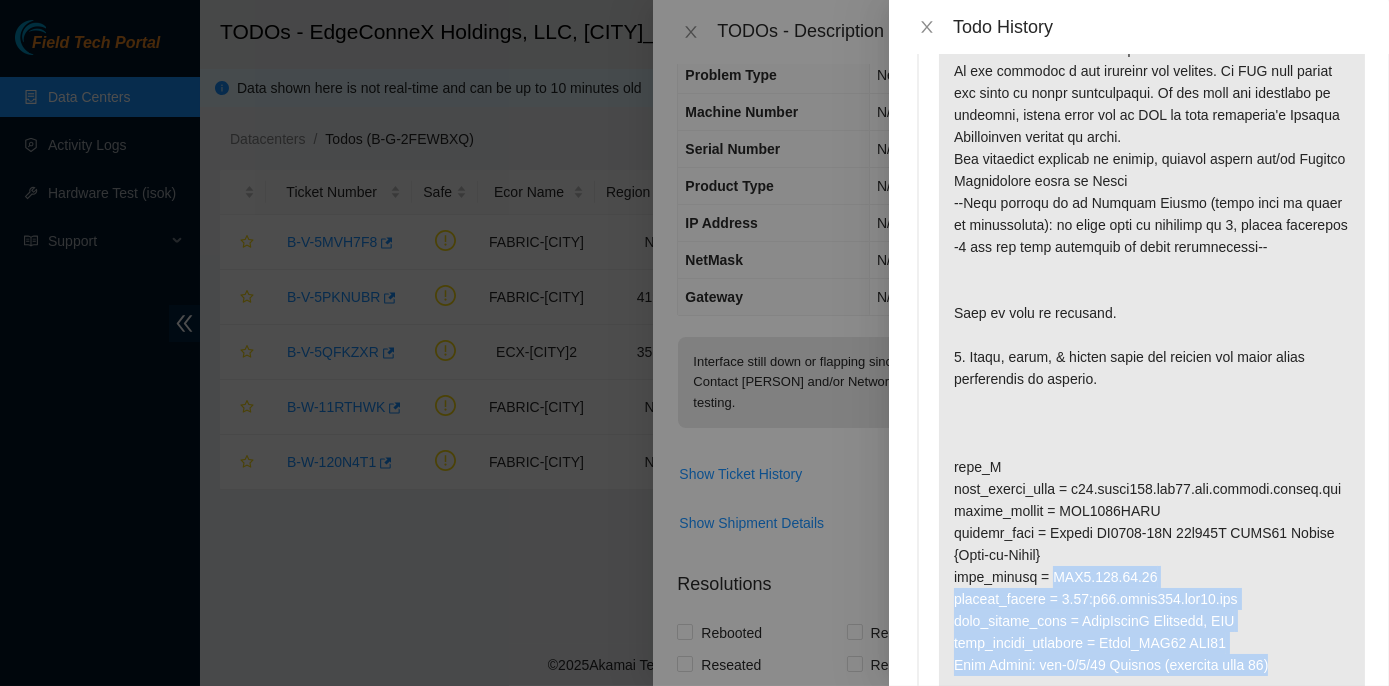 drag, startPoint x: 1051, startPoint y: 381, endPoint x: 1272, endPoint y: 464, distance: 236.07202 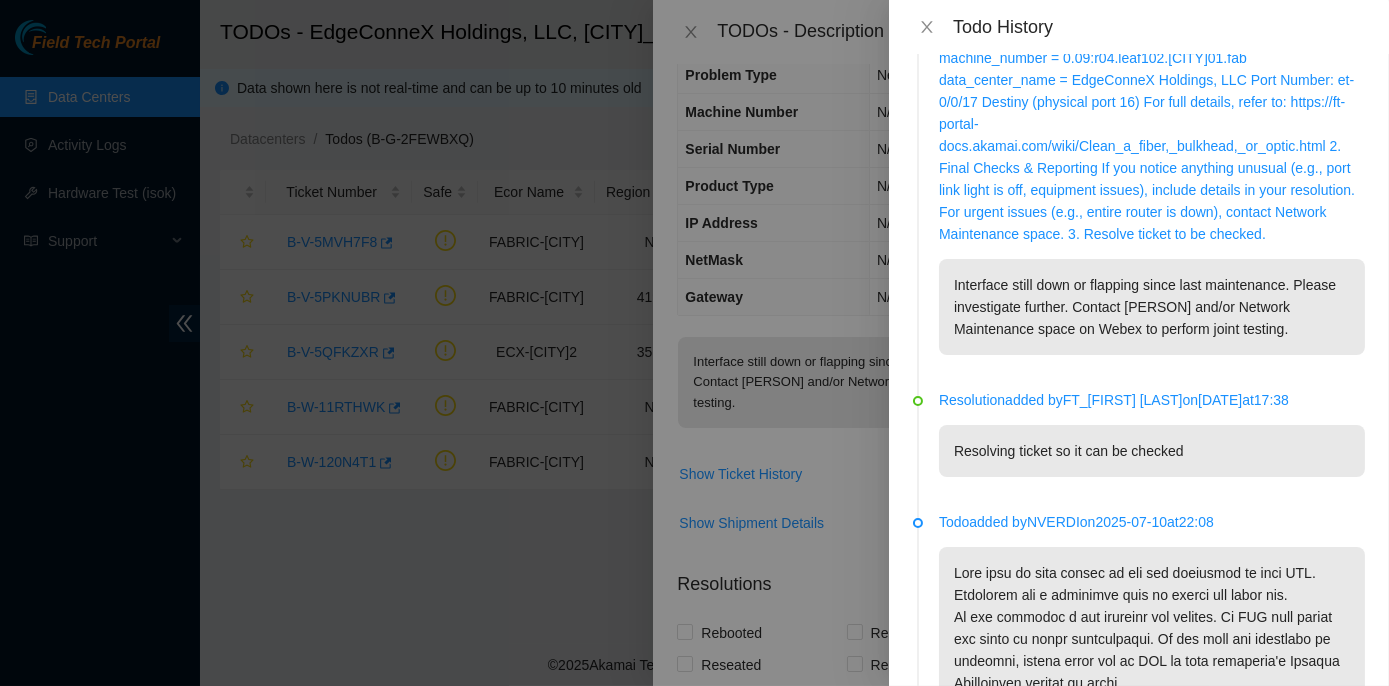 scroll, scrollTop: 0, scrollLeft: 0, axis: both 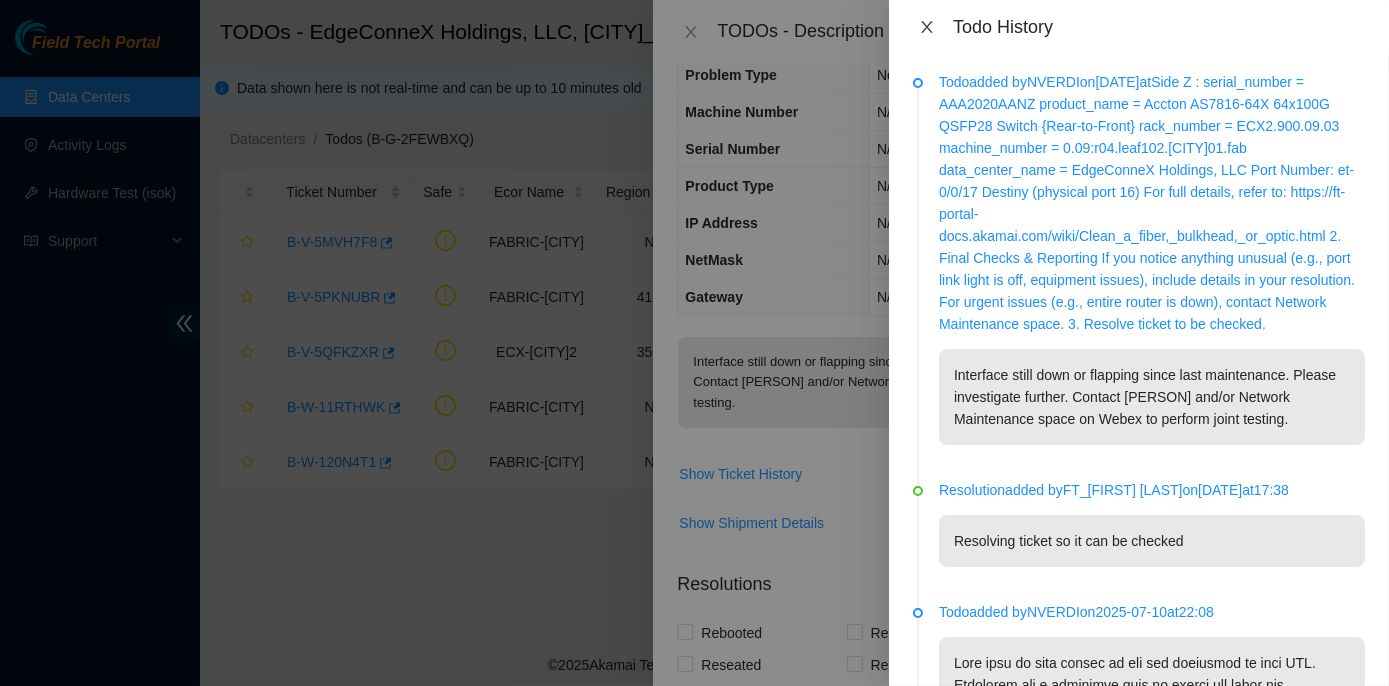 click 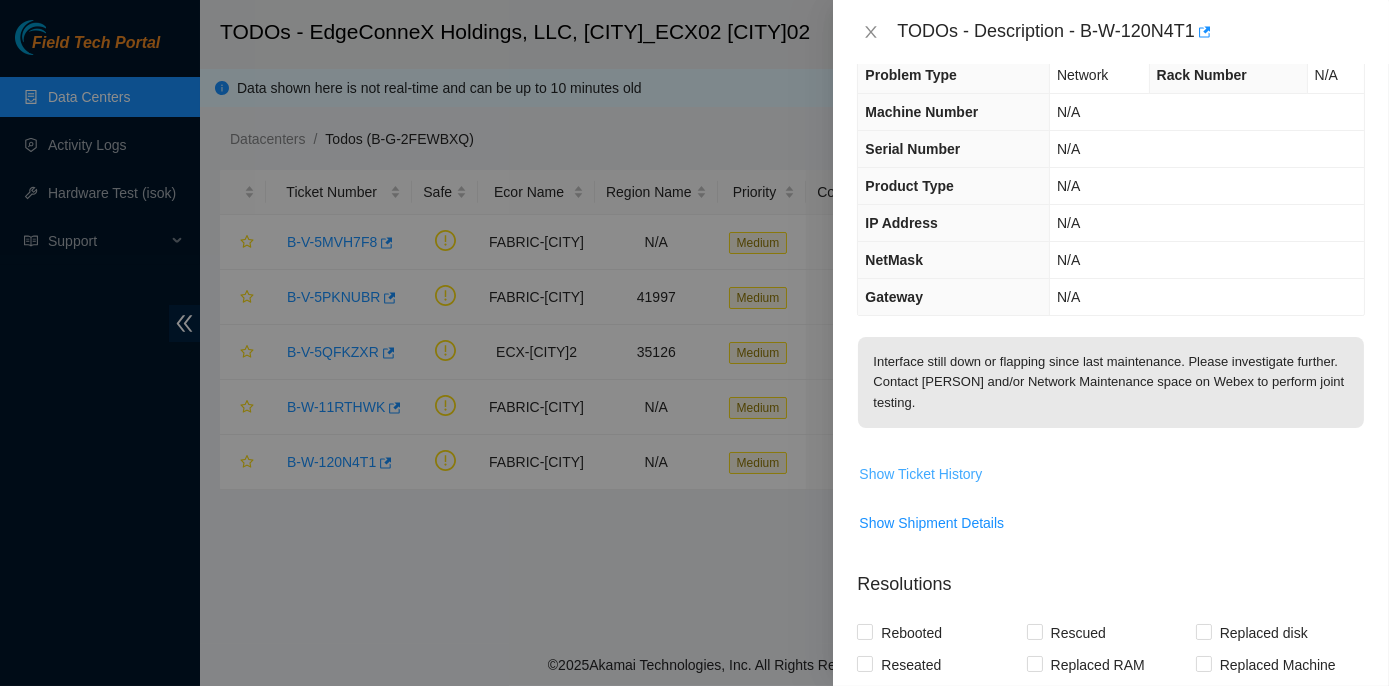 click on "Show Ticket History" at bounding box center [920, 474] 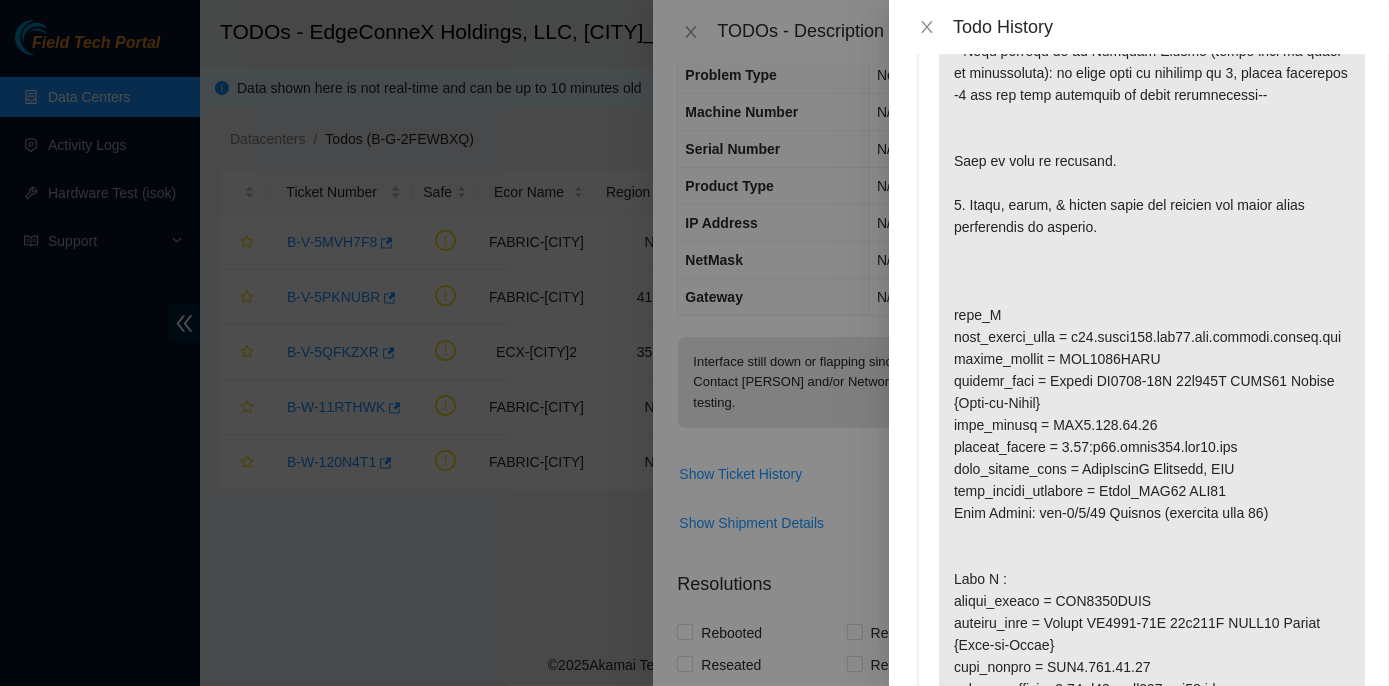 scroll, scrollTop: 818, scrollLeft: 0, axis: vertical 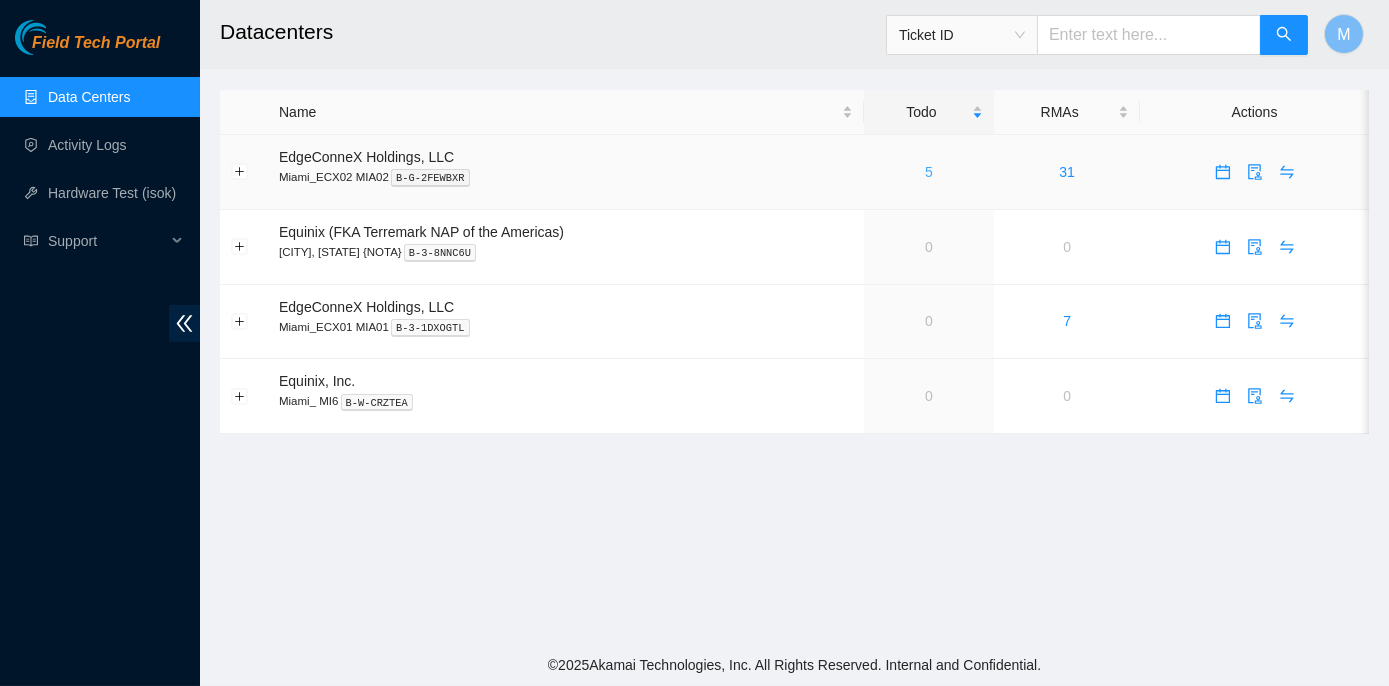 click on "5" at bounding box center [929, 172] 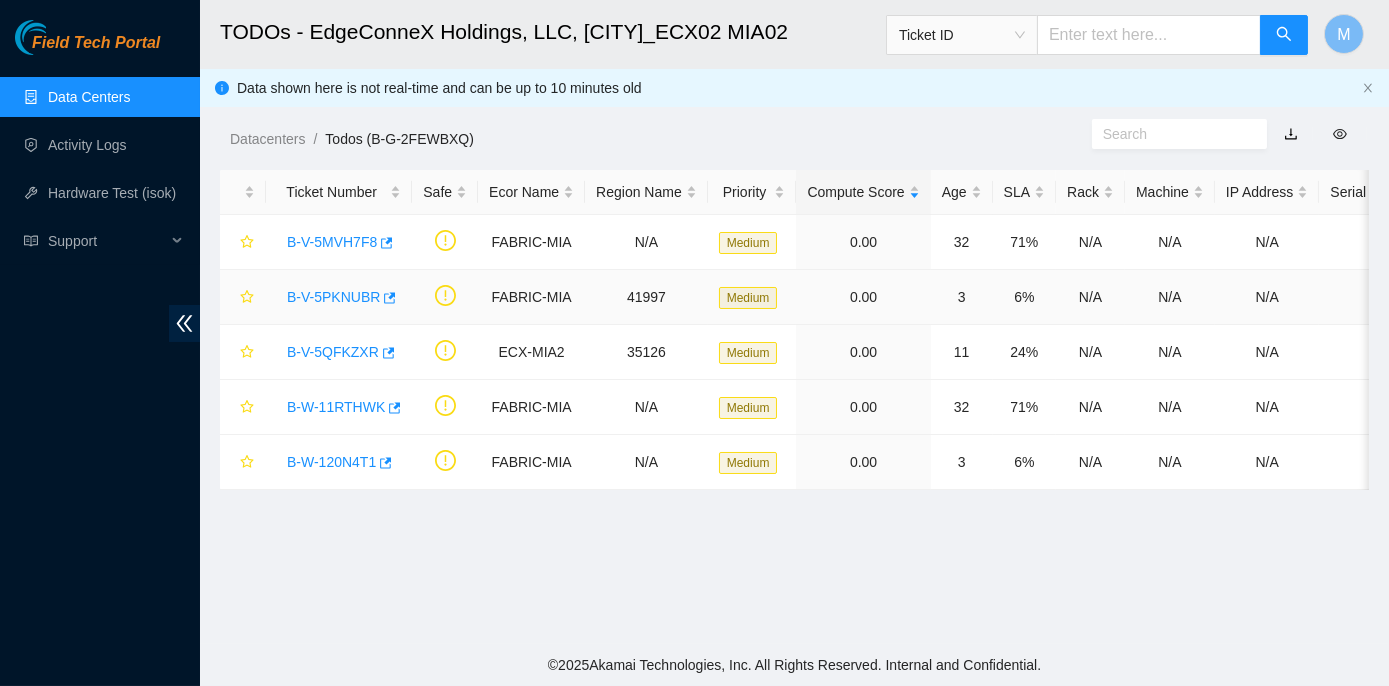 click on "B-V-5PKNUBR" at bounding box center [333, 297] 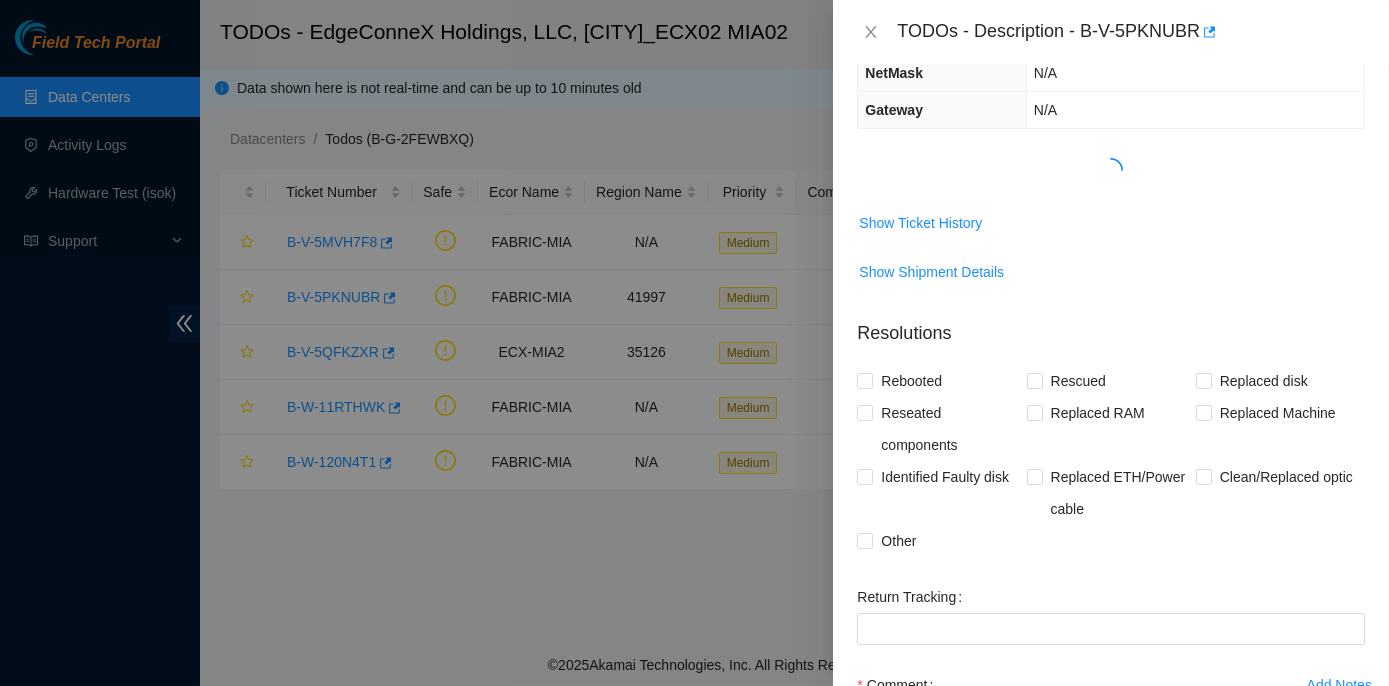 scroll, scrollTop: 272, scrollLeft: 0, axis: vertical 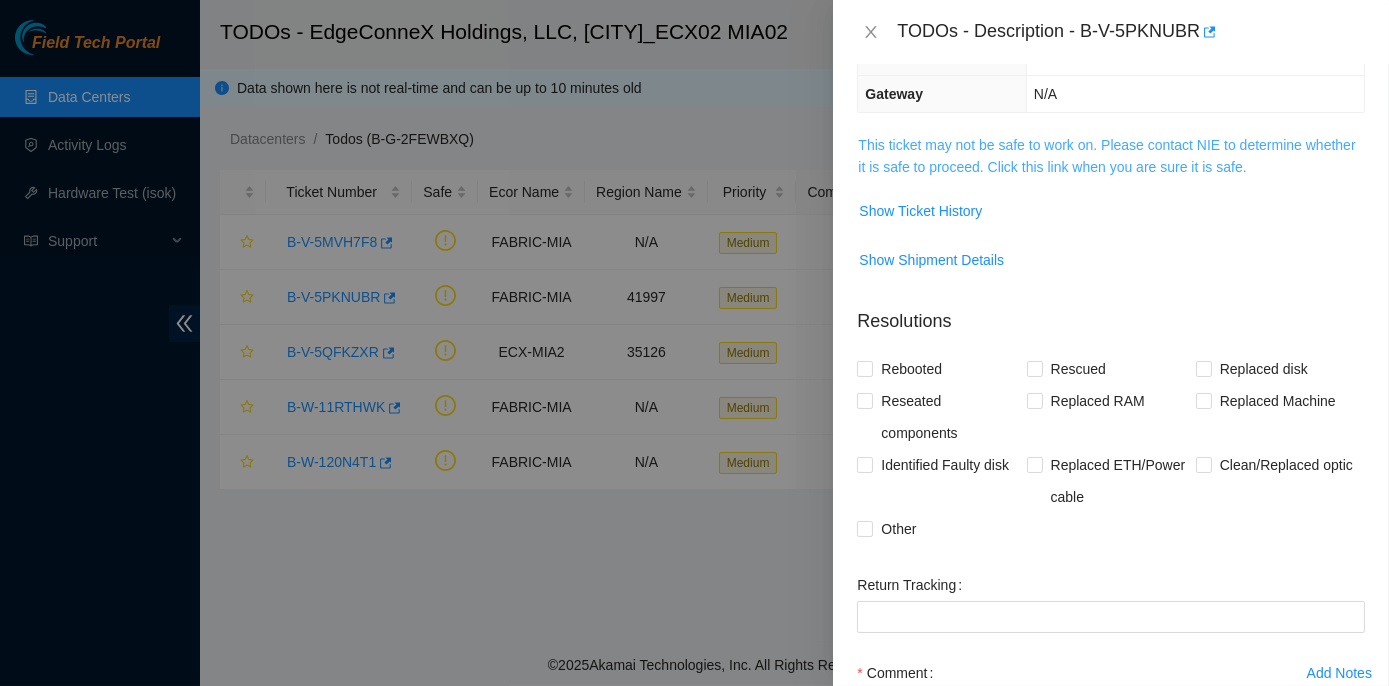 click on "This ticket may not be safe to work on. Please contact NIE to determine whether it is safe to proceed. Click this link when you are sure it is safe." at bounding box center [1106, 156] 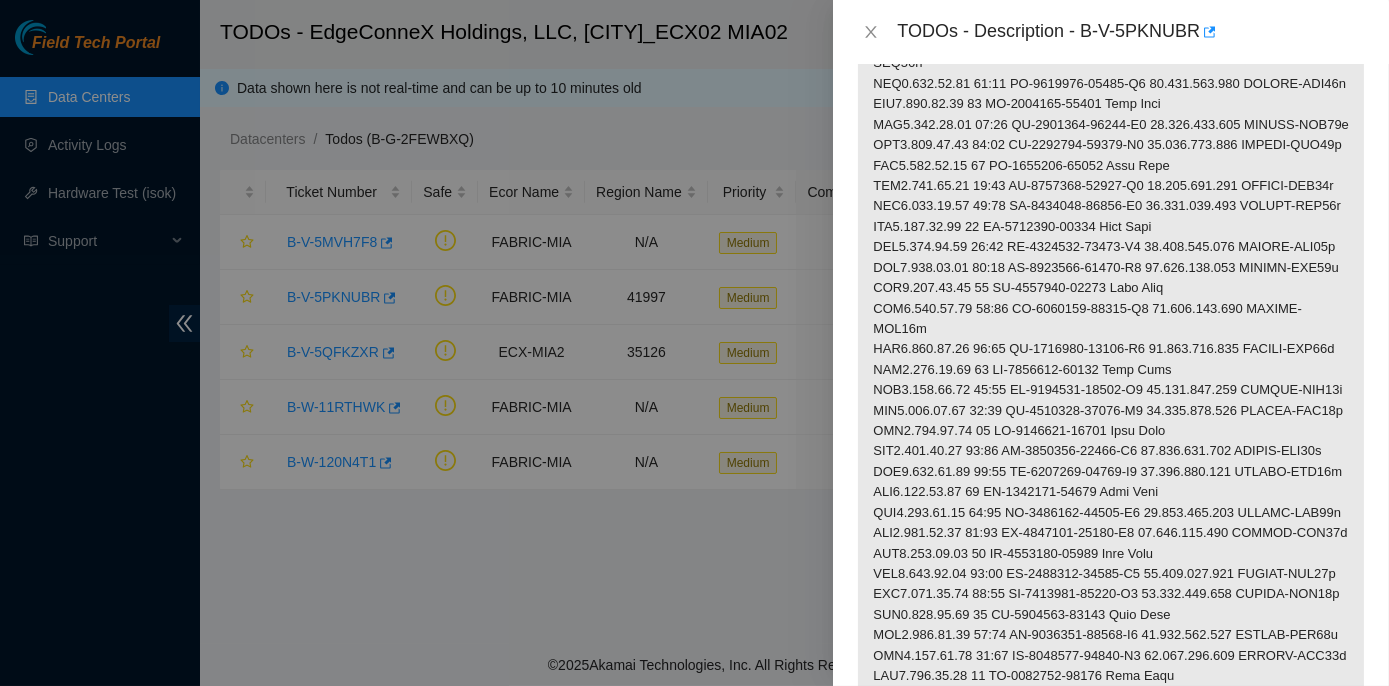 scroll, scrollTop: 818, scrollLeft: 0, axis: vertical 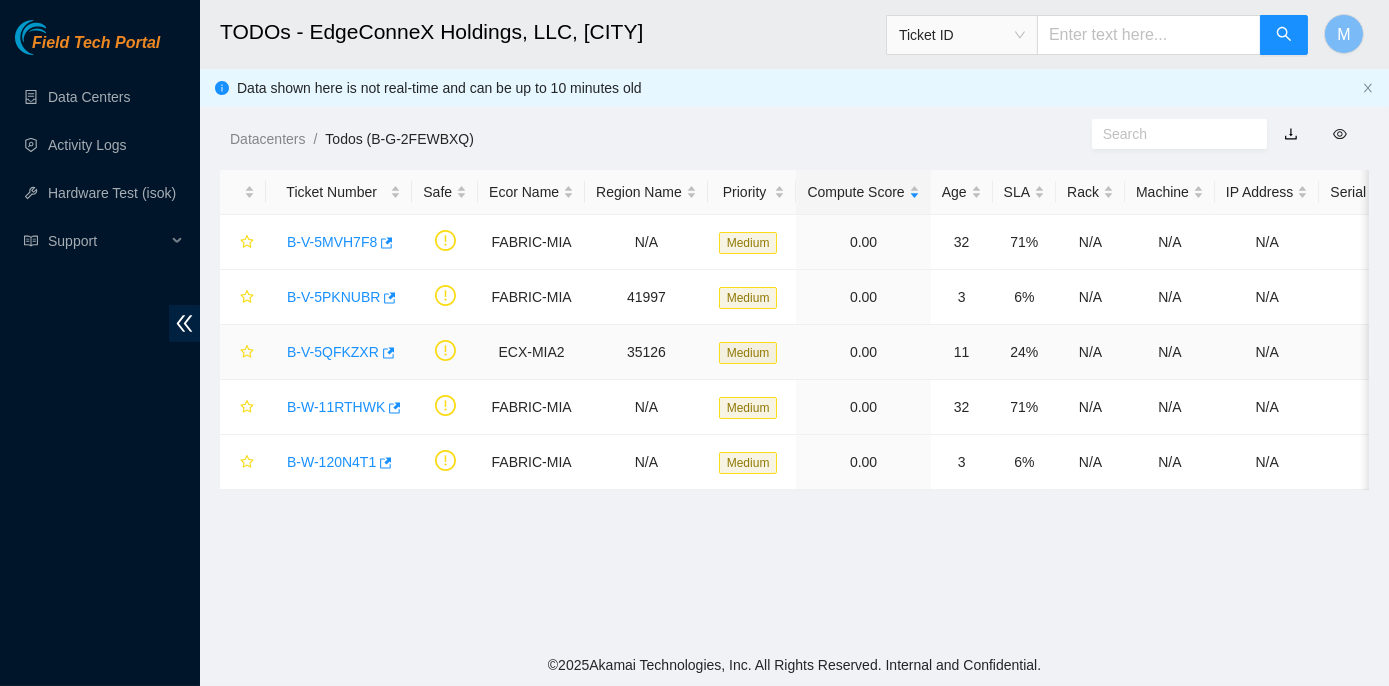 click on "B-V-5QFKZXR" at bounding box center (333, 352) 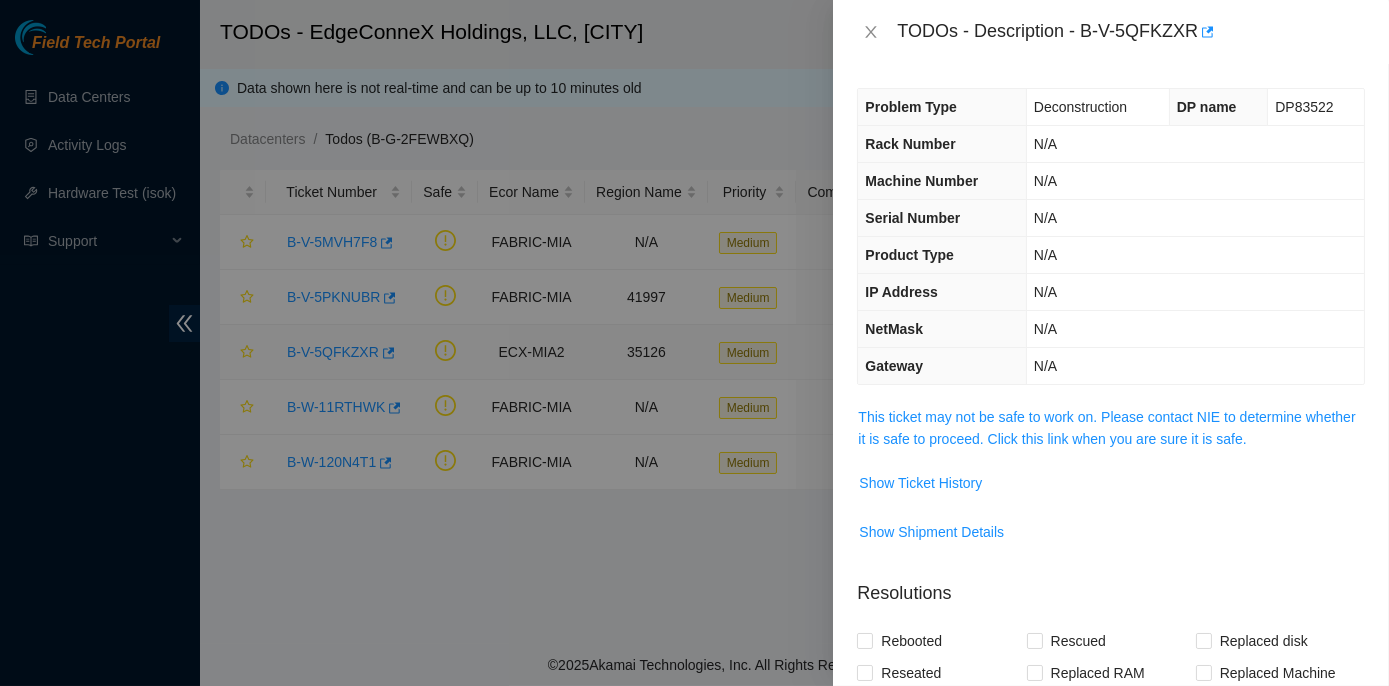 click at bounding box center (694, 343) 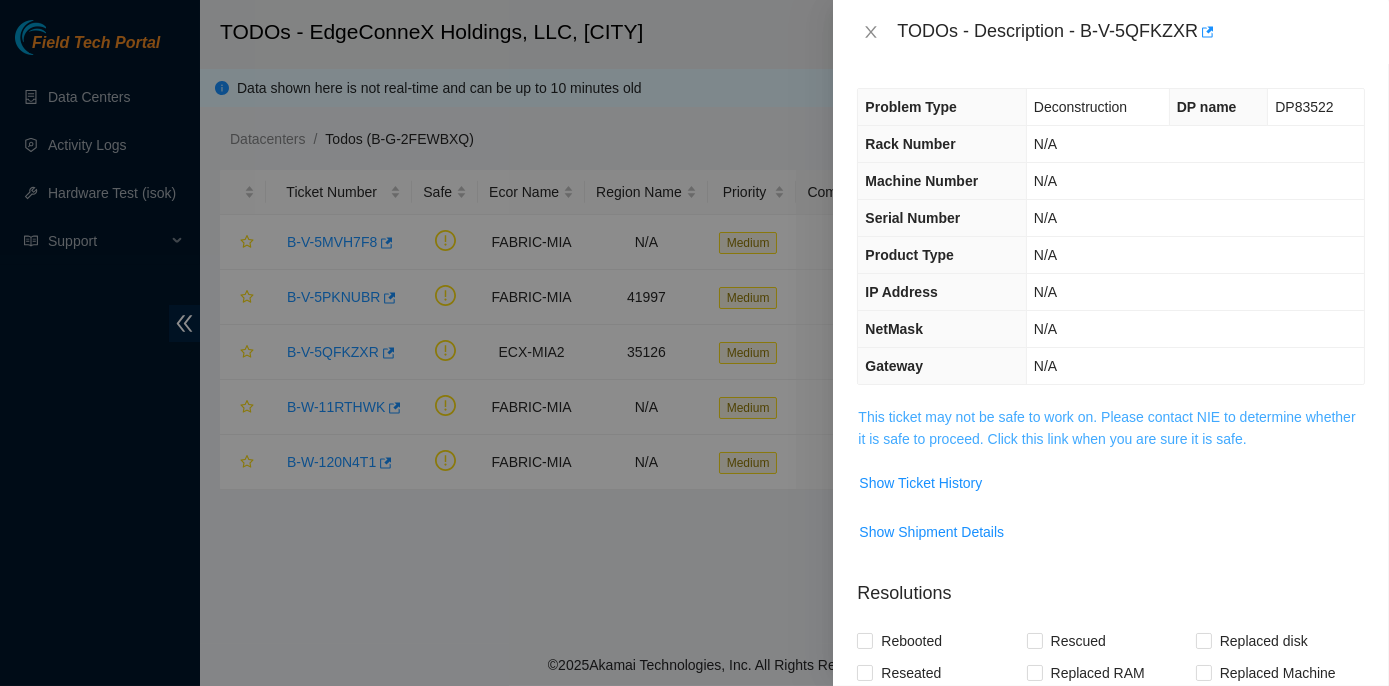 click on "This ticket may not be safe to work on. Please contact NIE to determine whether it is safe to proceed. Click this link when you are sure it is safe." at bounding box center [1106, 428] 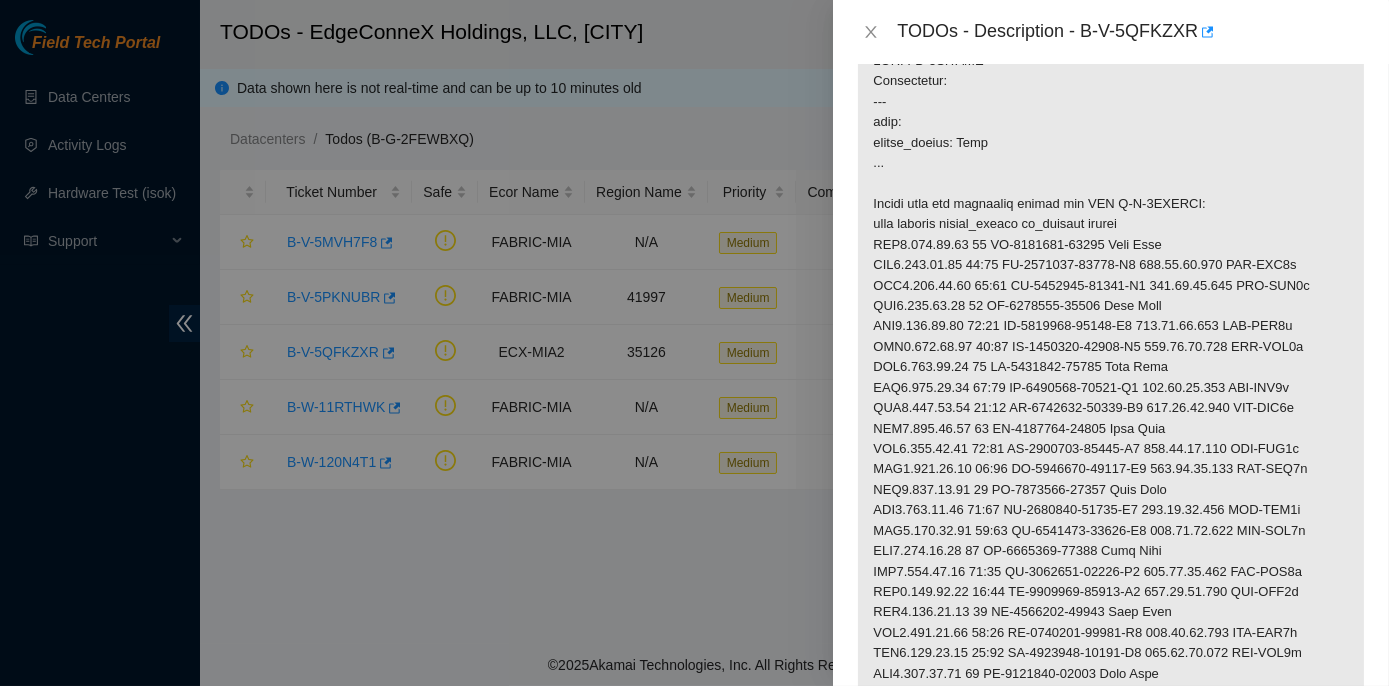scroll, scrollTop: 337, scrollLeft: 0, axis: vertical 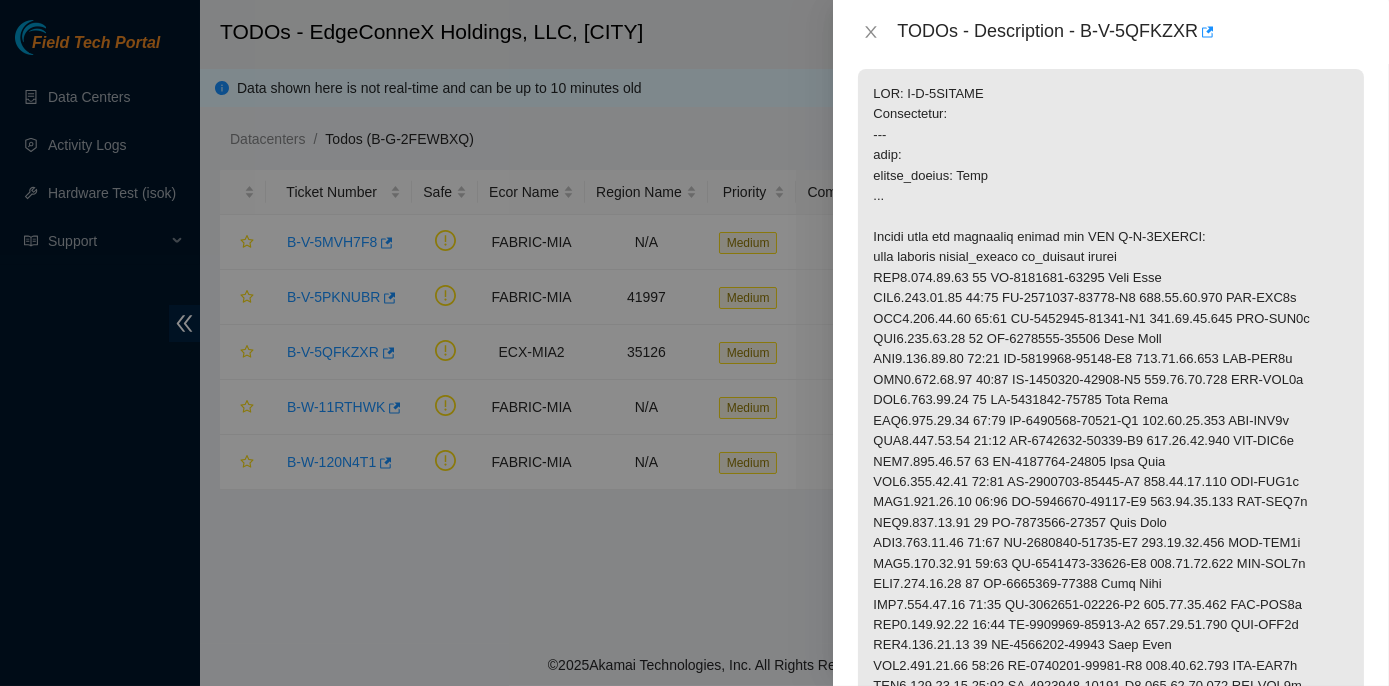 click at bounding box center (694, 343) 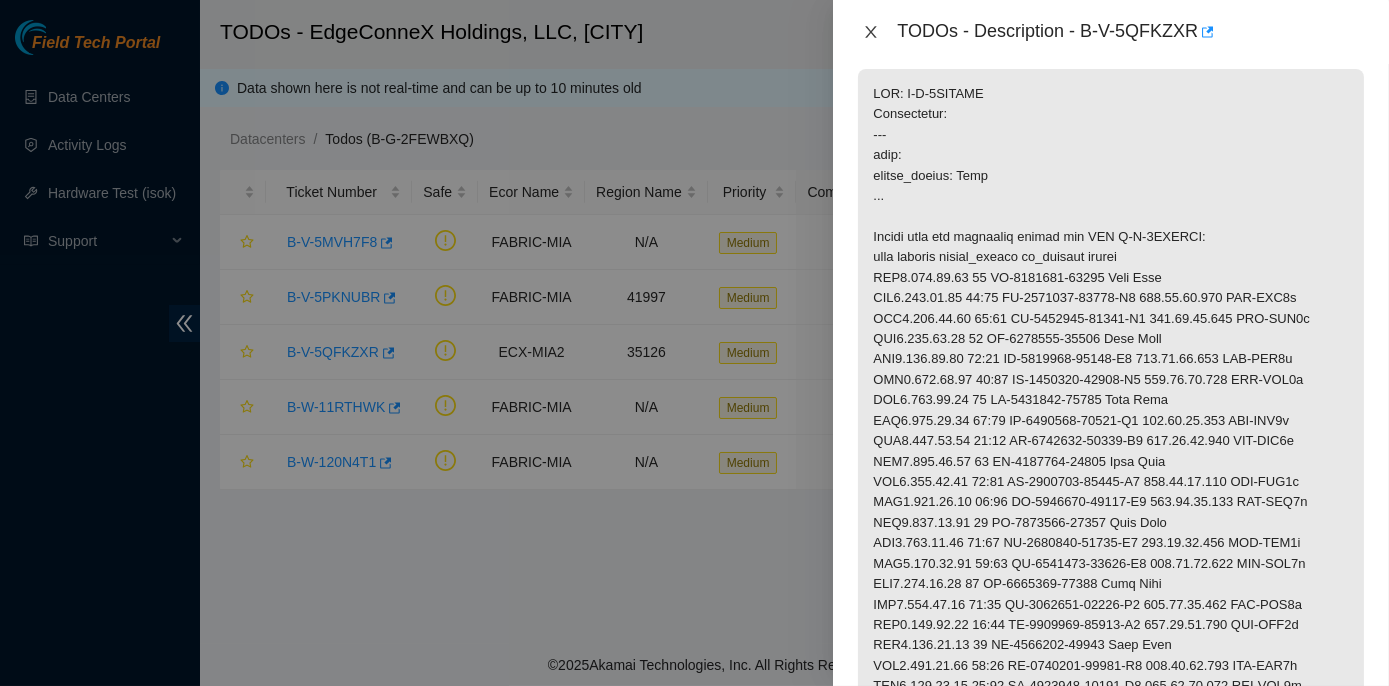 click 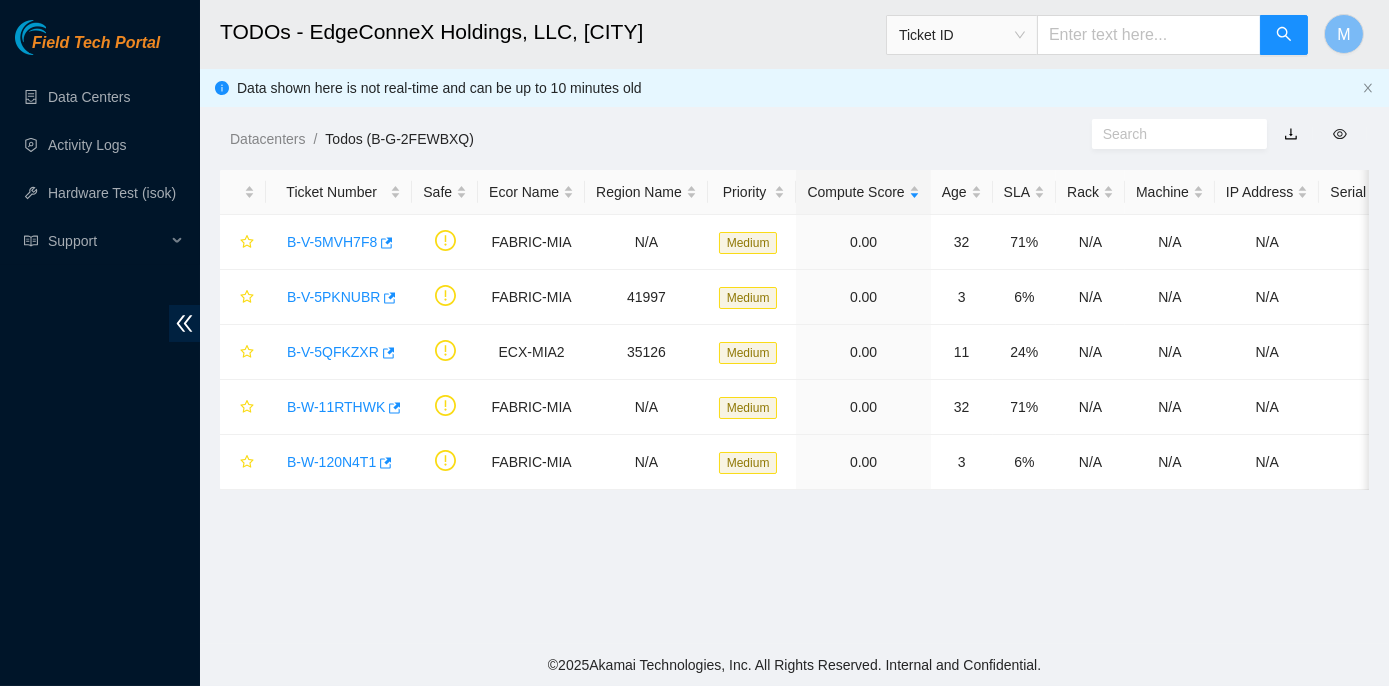 scroll, scrollTop: 403, scrollLeft: 0, axis: vertical 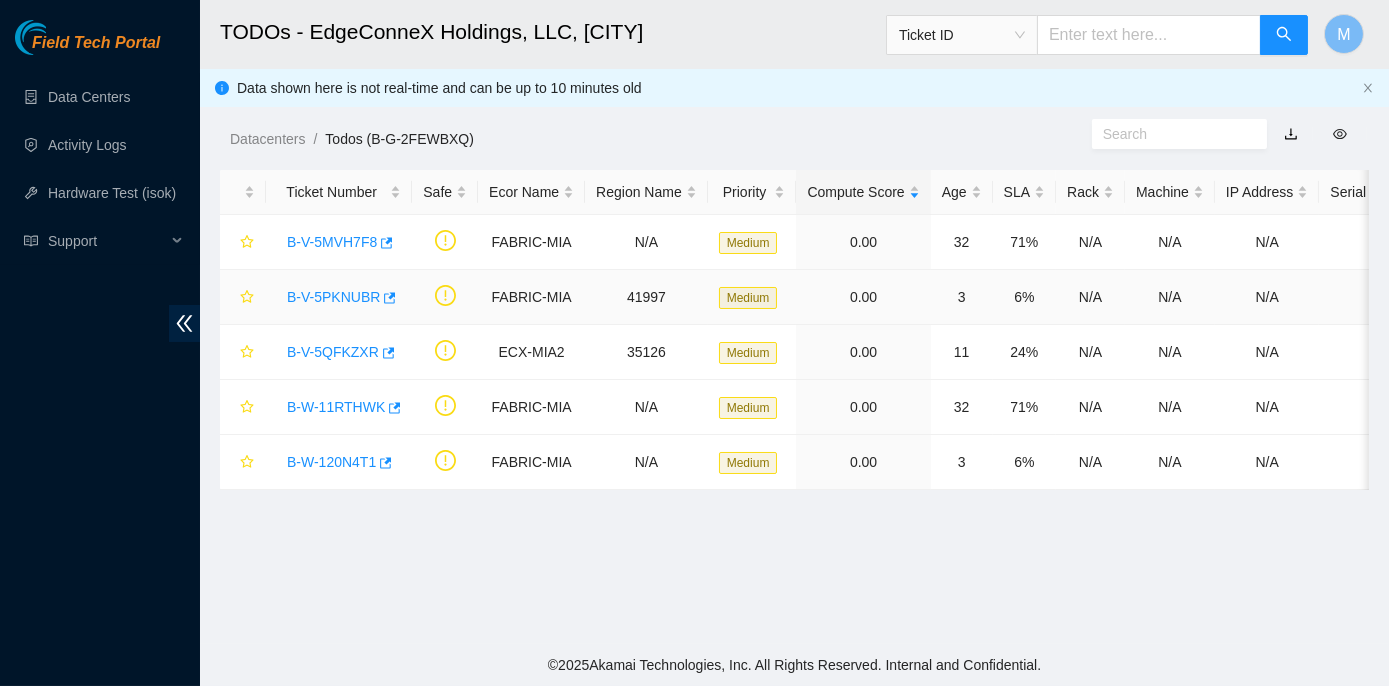 click on "B-V-5PKNUBR" at bounding box center (333, 297) 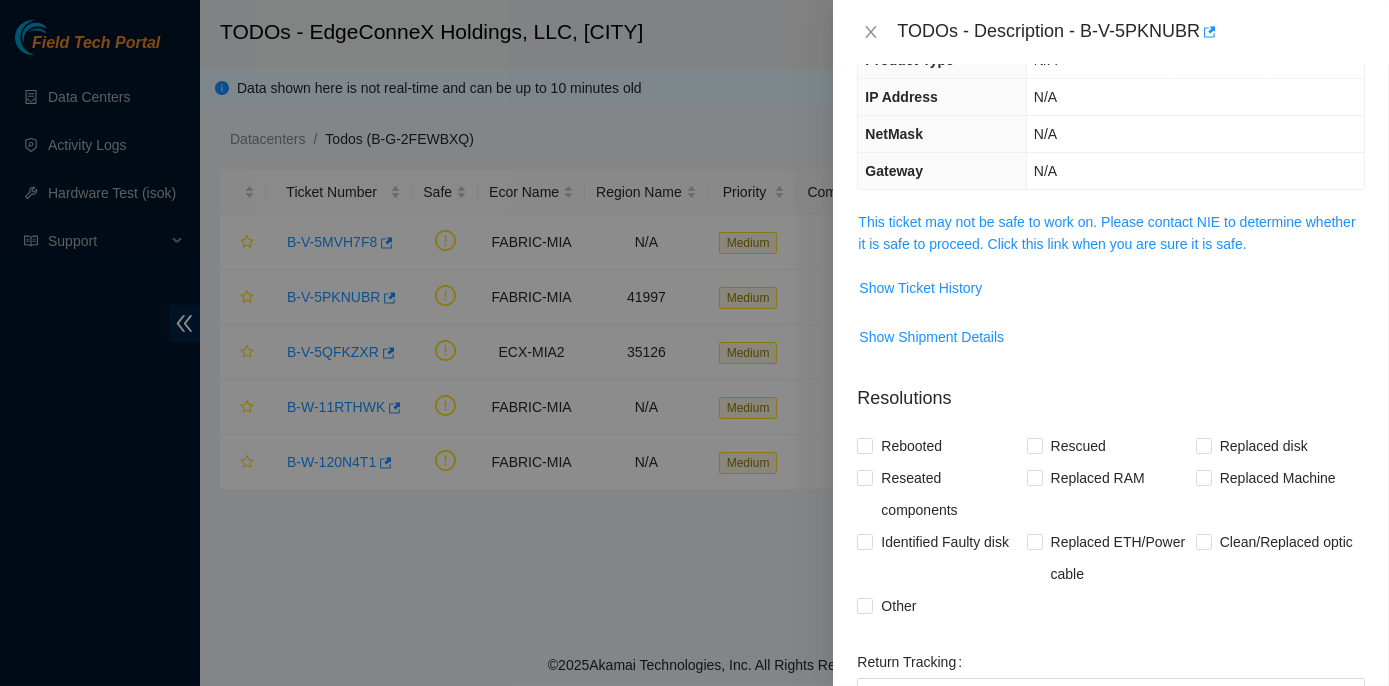 scroll, scrollTop: 192, scrollLeft: 0, axis: vertical 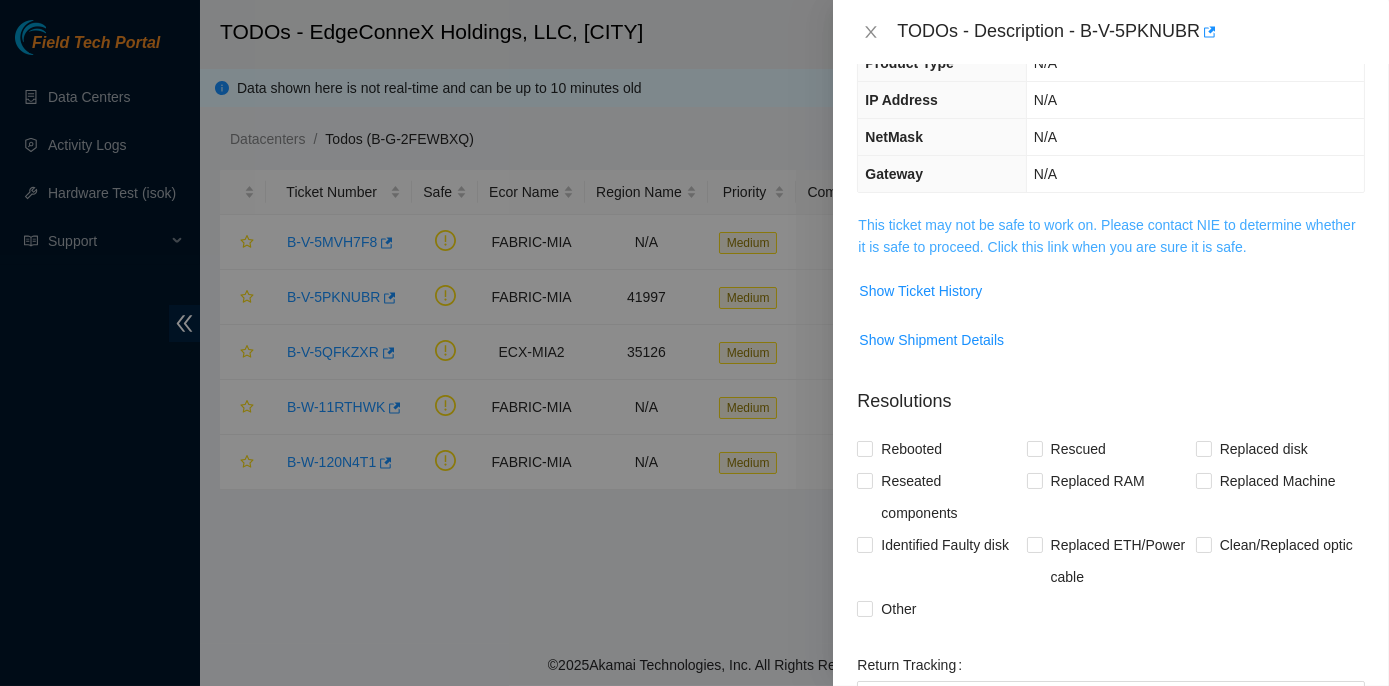 click on "This ticket may not be safe to work on. Please contact NIE to determine whether it is safe to proceed. Click this link when you are sure it is safe." at bounding box center [1106, 236] 